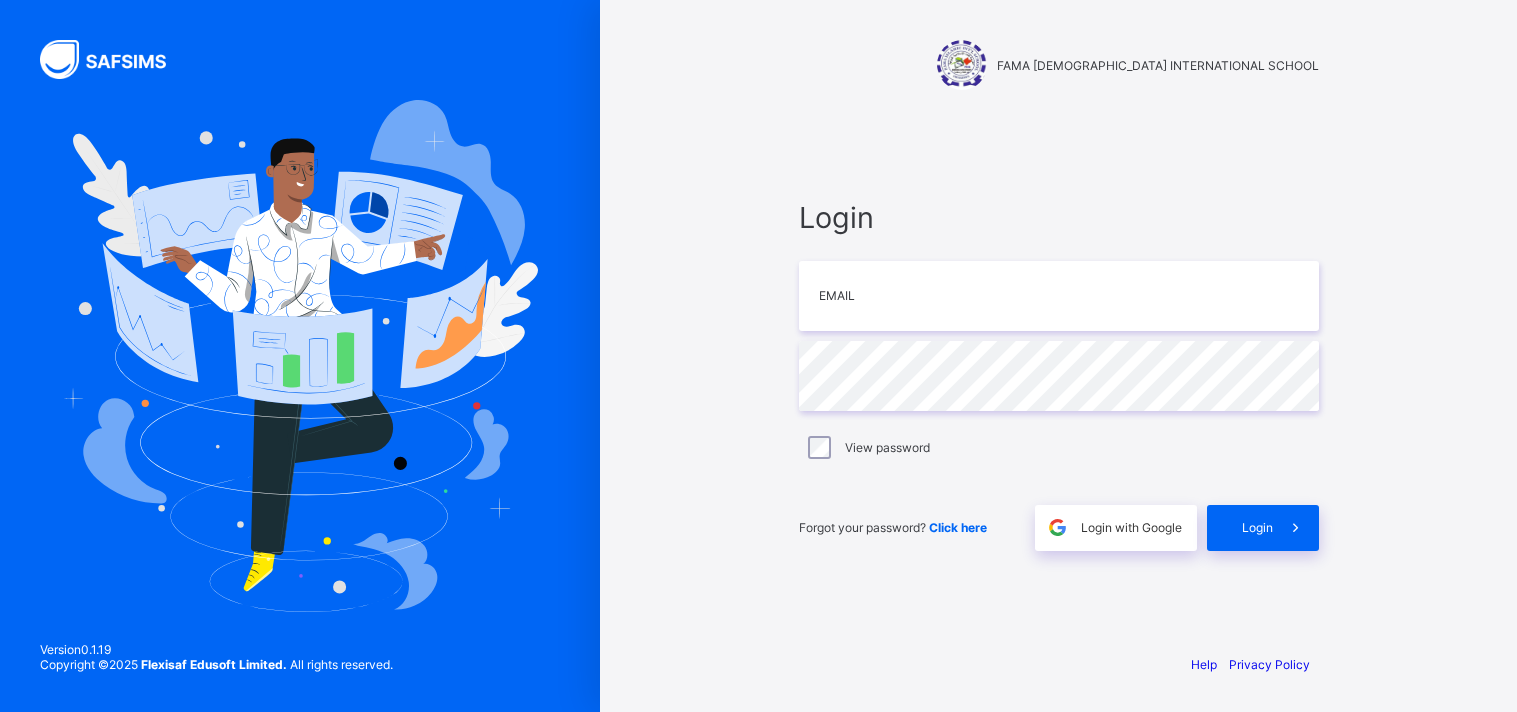 scroll, scrollTop: 0, scrollLeft: 0, axis: both 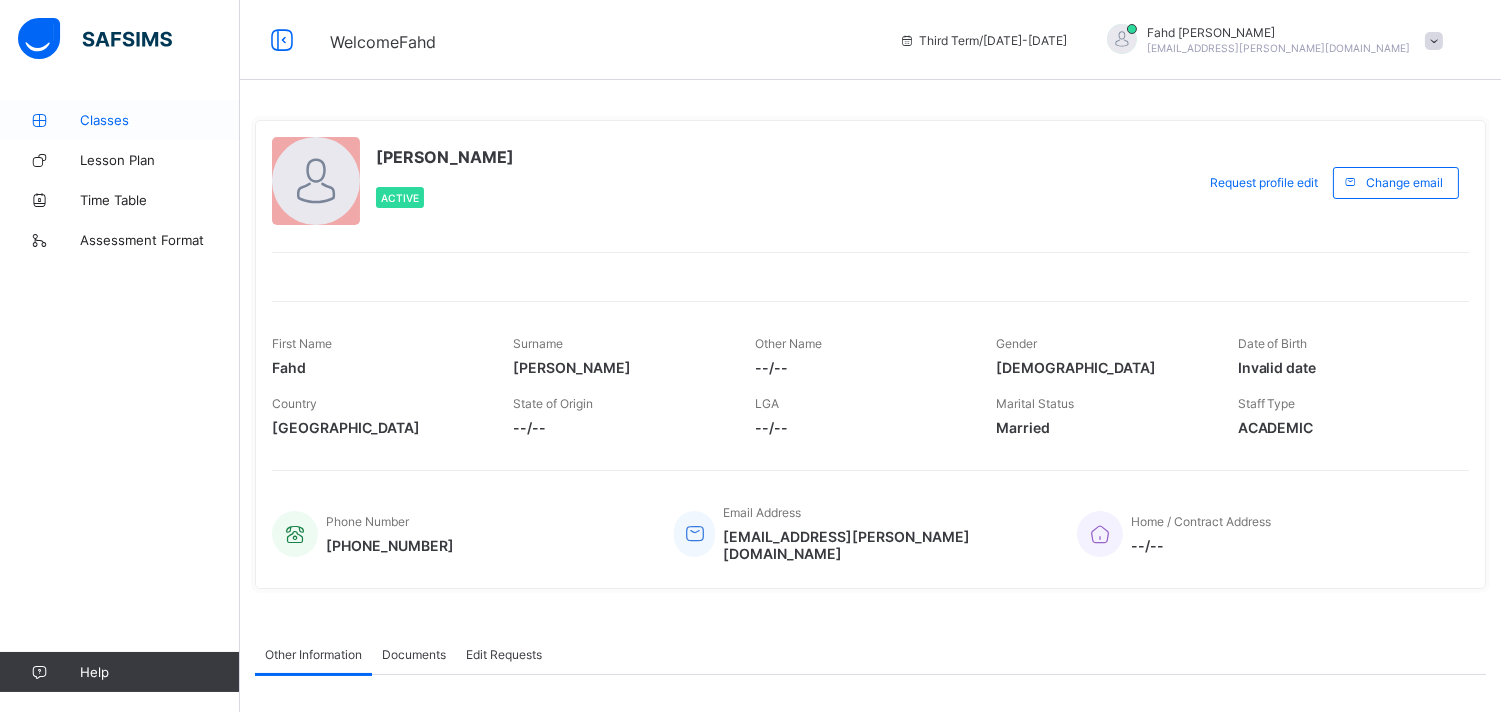 click on "Classes" at bounding box center (160, 120) 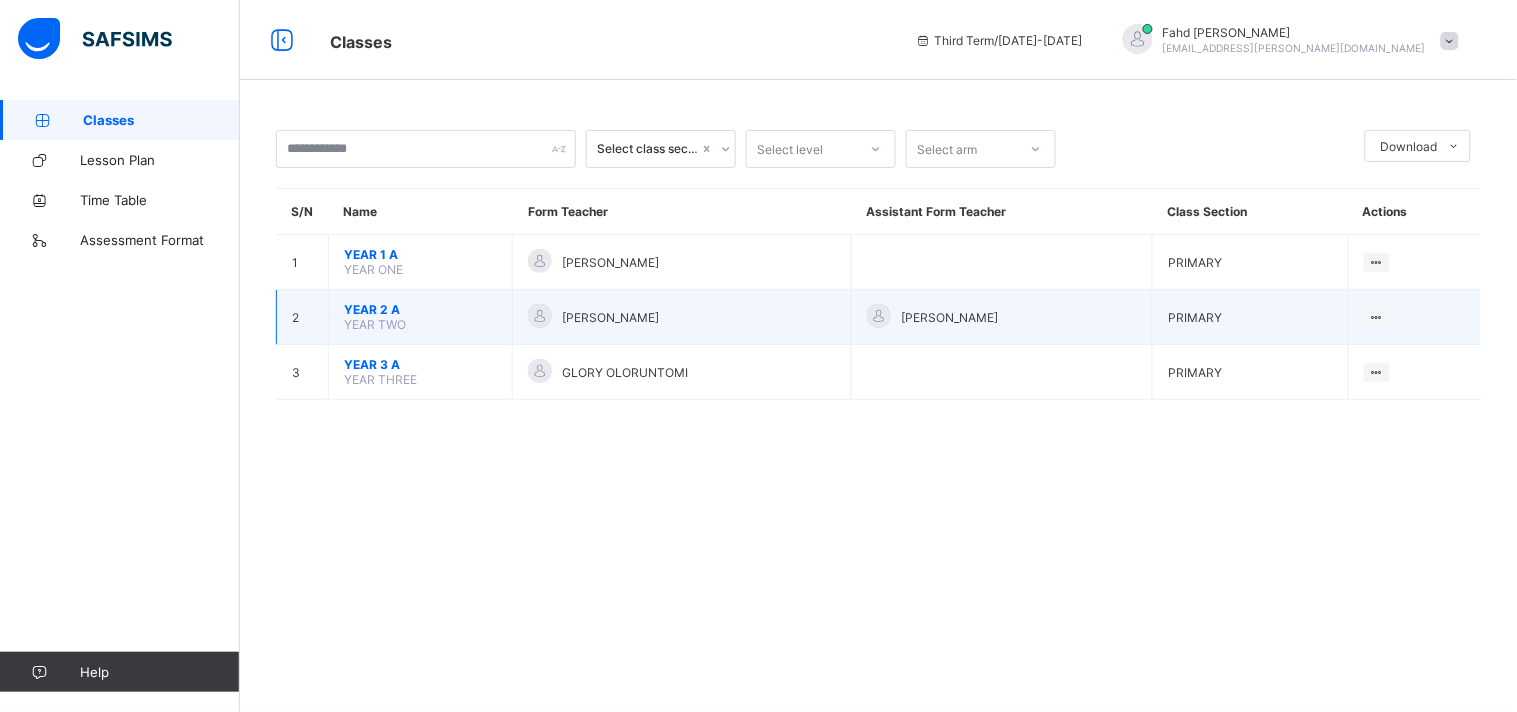click on "YEAR TWO" at bounding box center [375, 324] 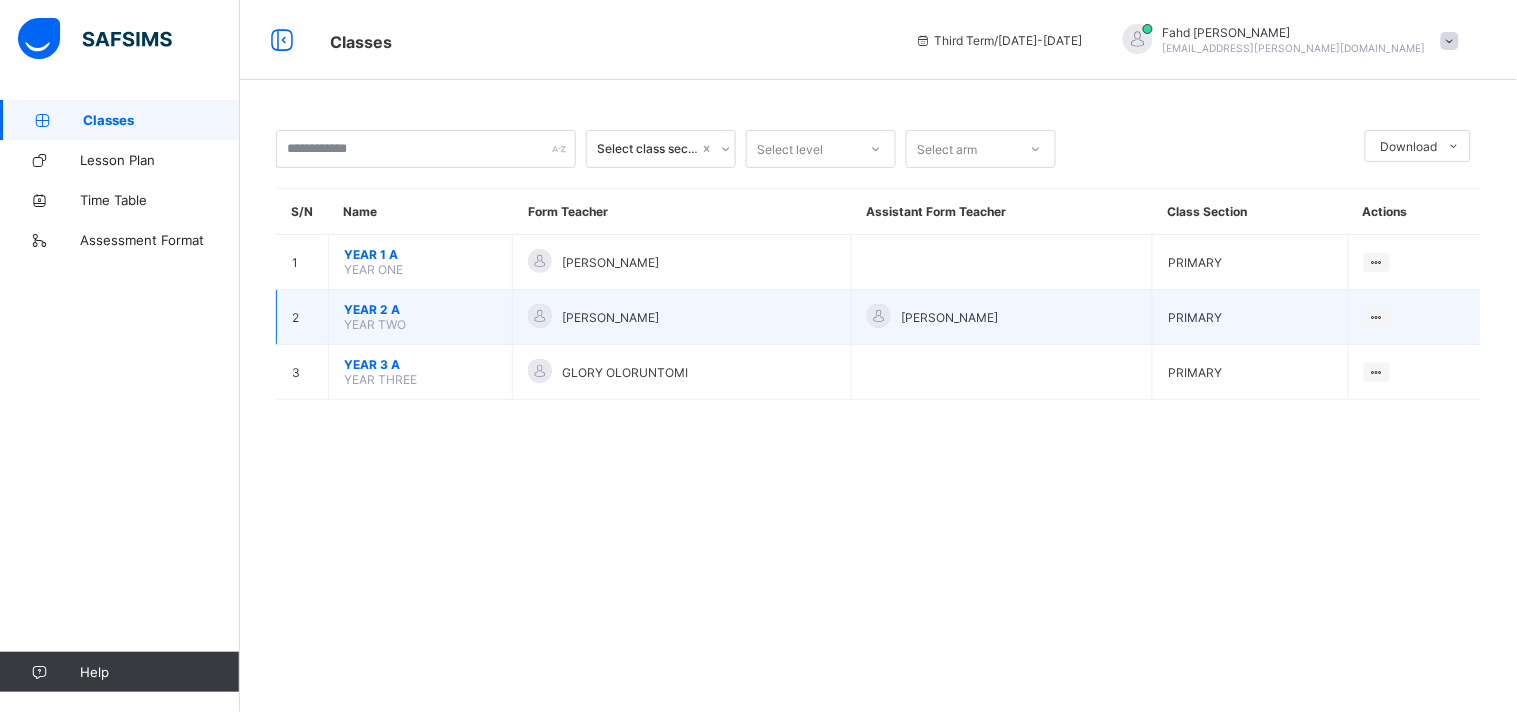 click on "YEAR TWO" at bounding box center [375, 324] 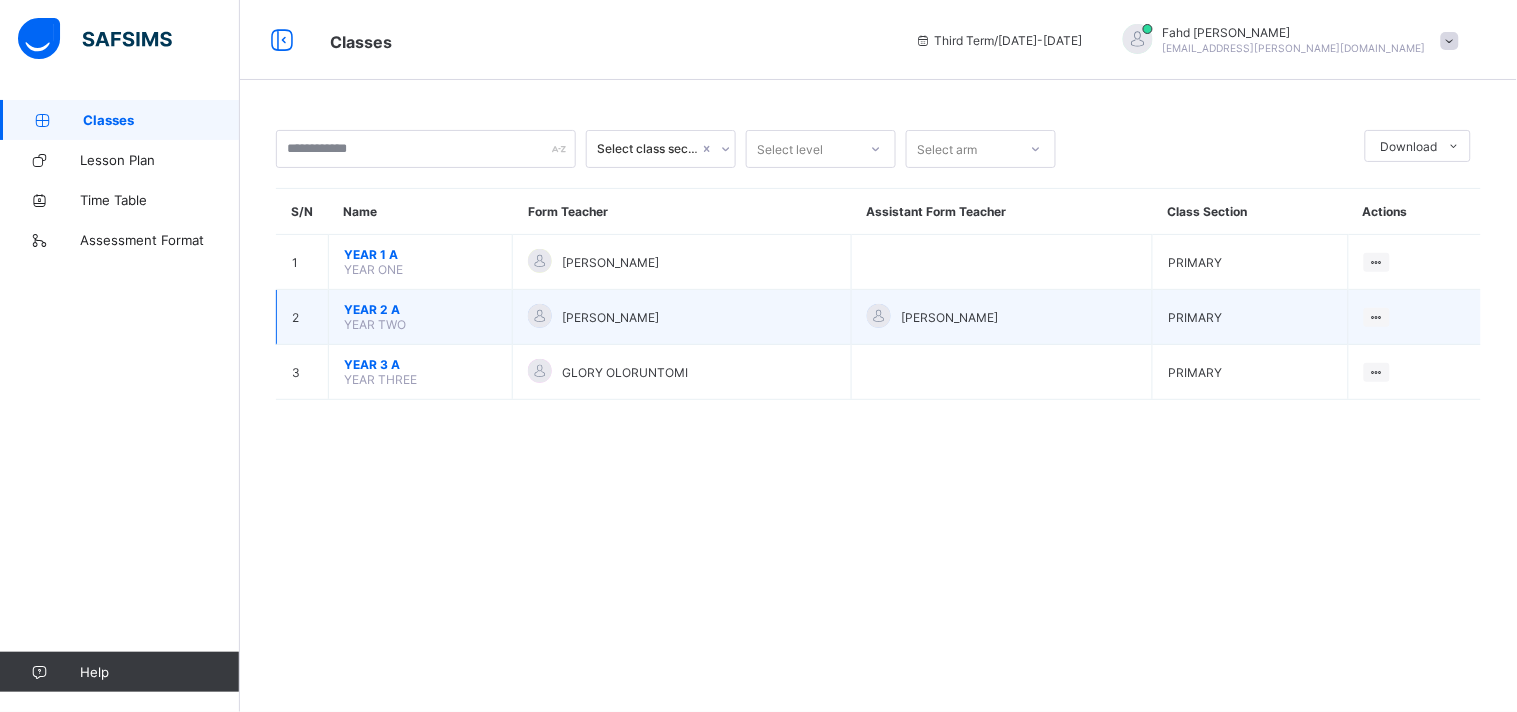 click on "2" at bounding box center (303, 317) 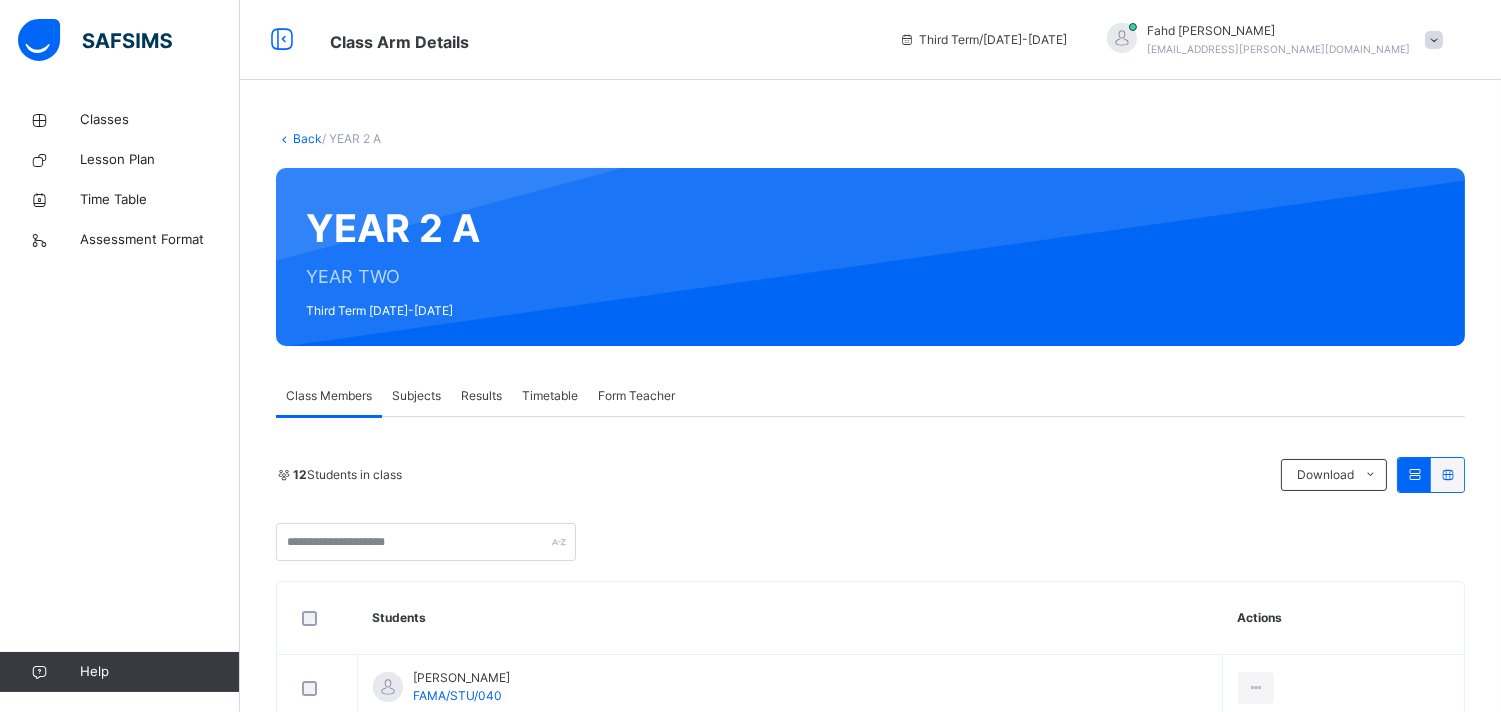 click on "Subjects" at bounding box center (416, 396) 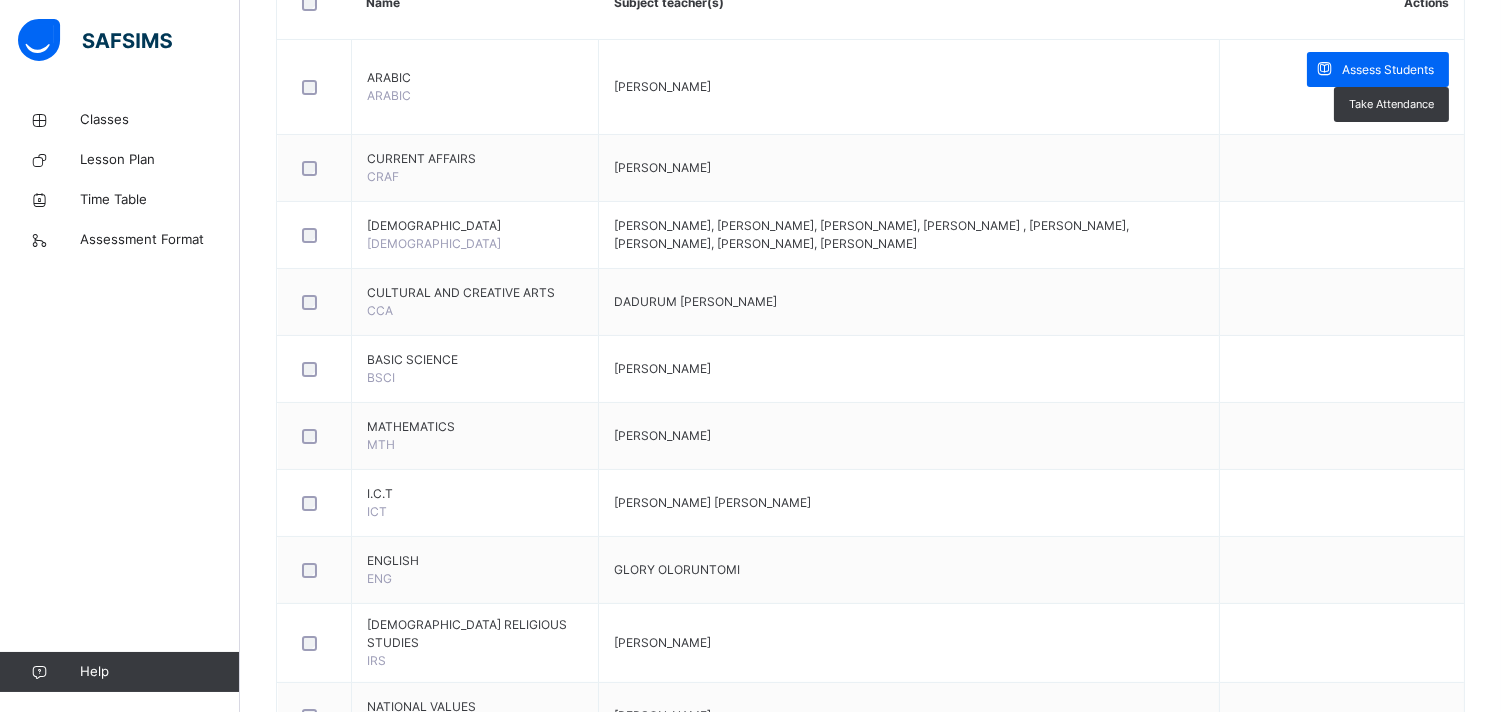 scroll, scrollTop: 547, scrollLeft: 0, axis: vertical 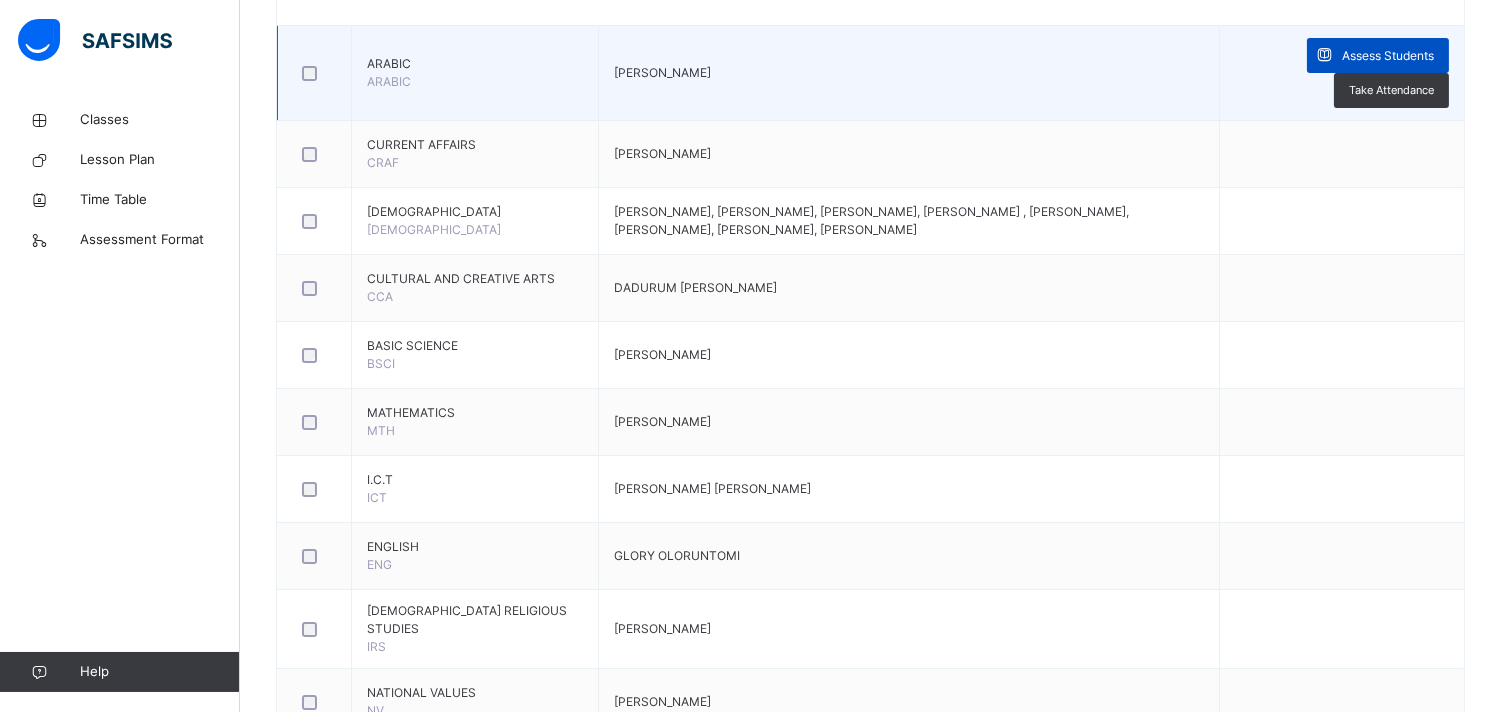 click on "Assess Students" at bounding box center (1378, 55) 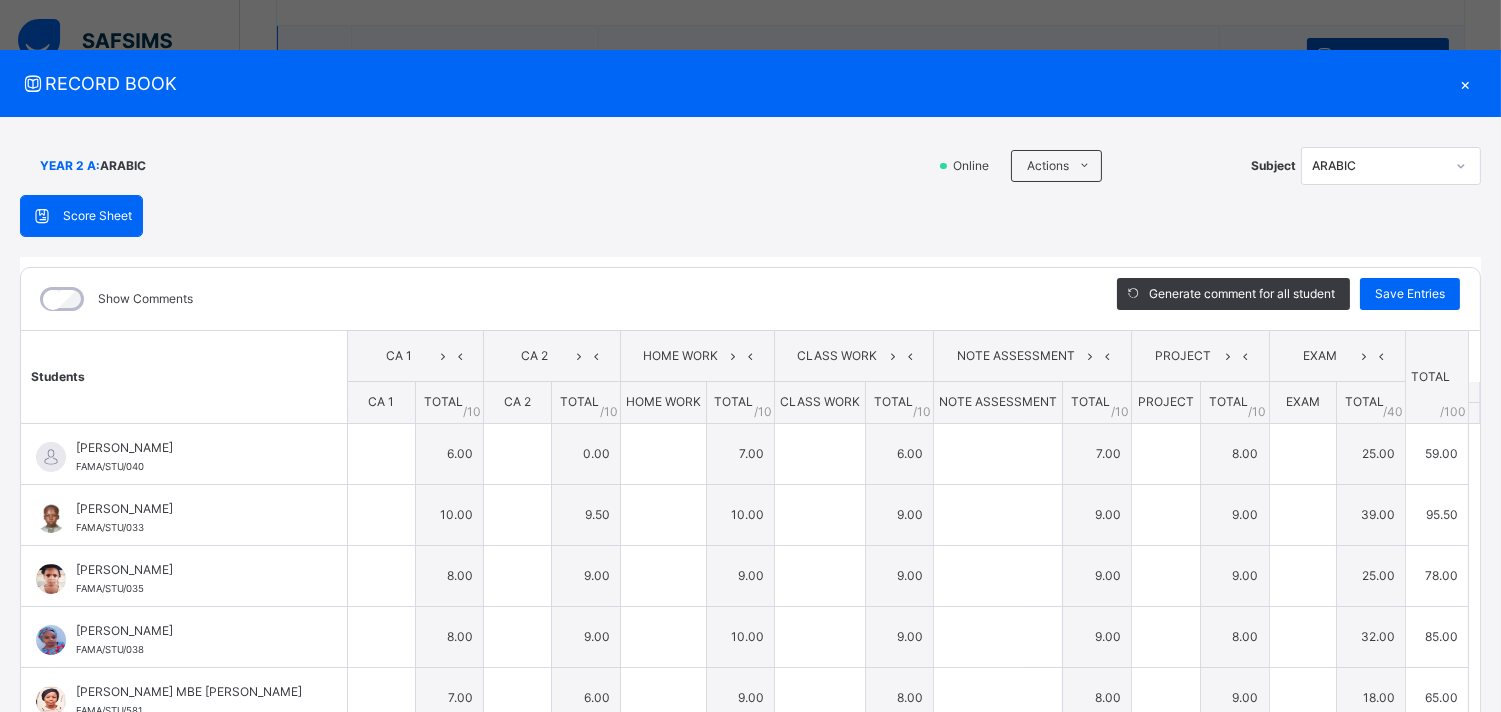 type on "*" 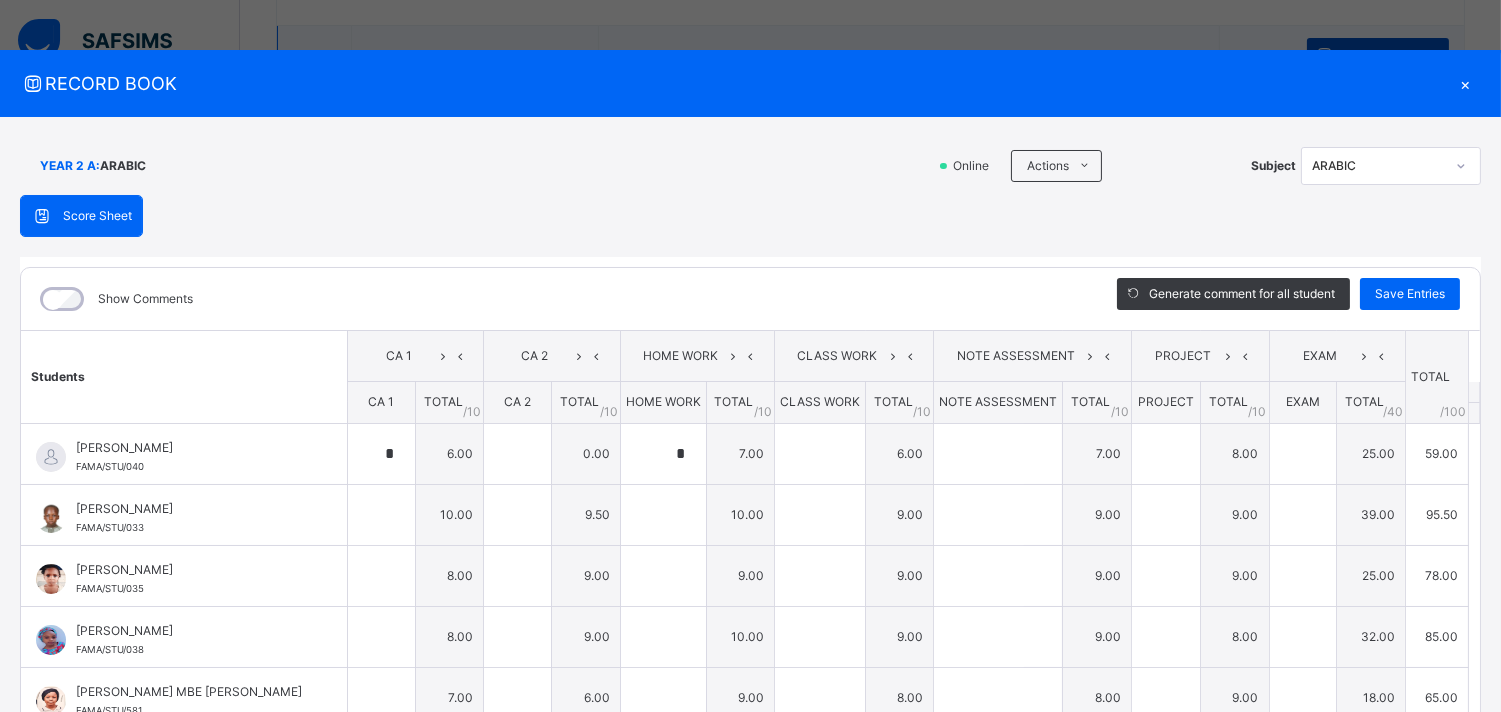 type on "*" 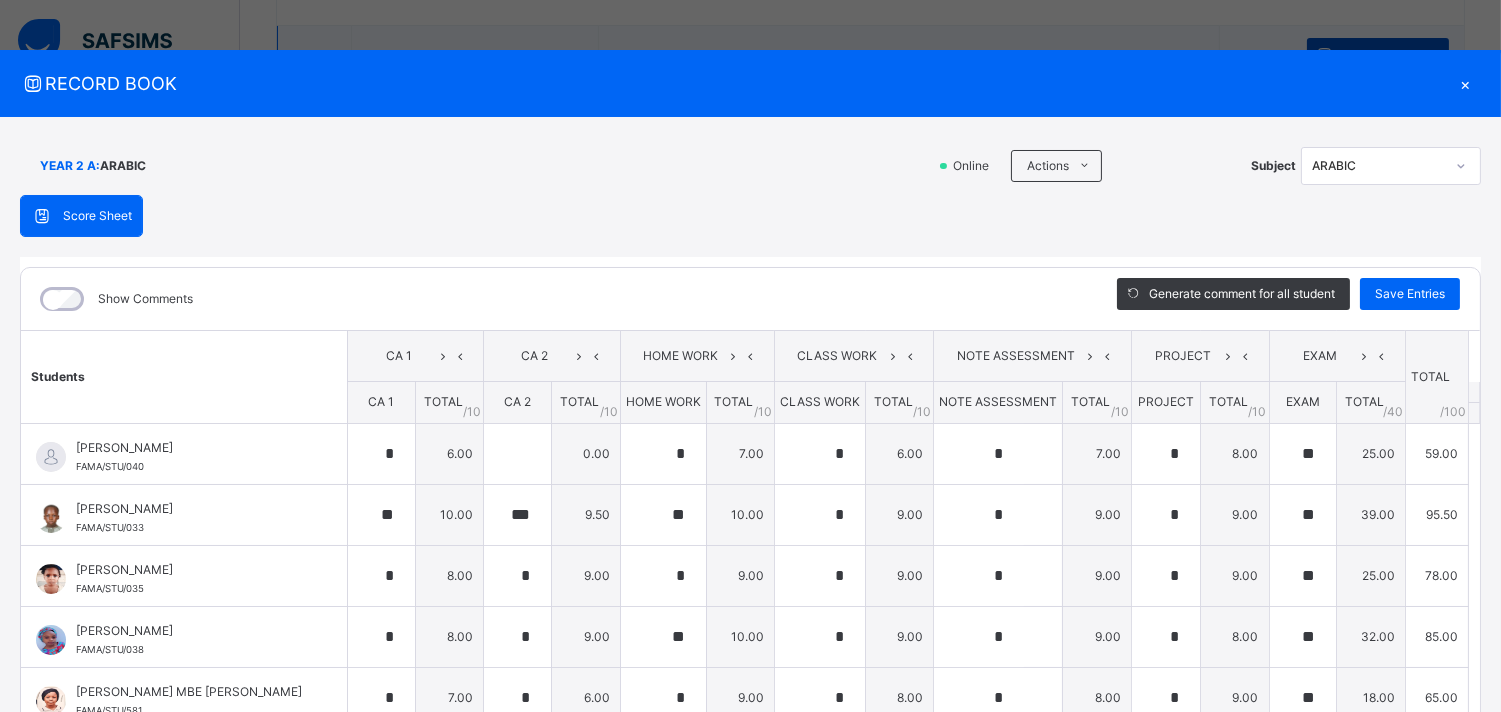 type on "*" 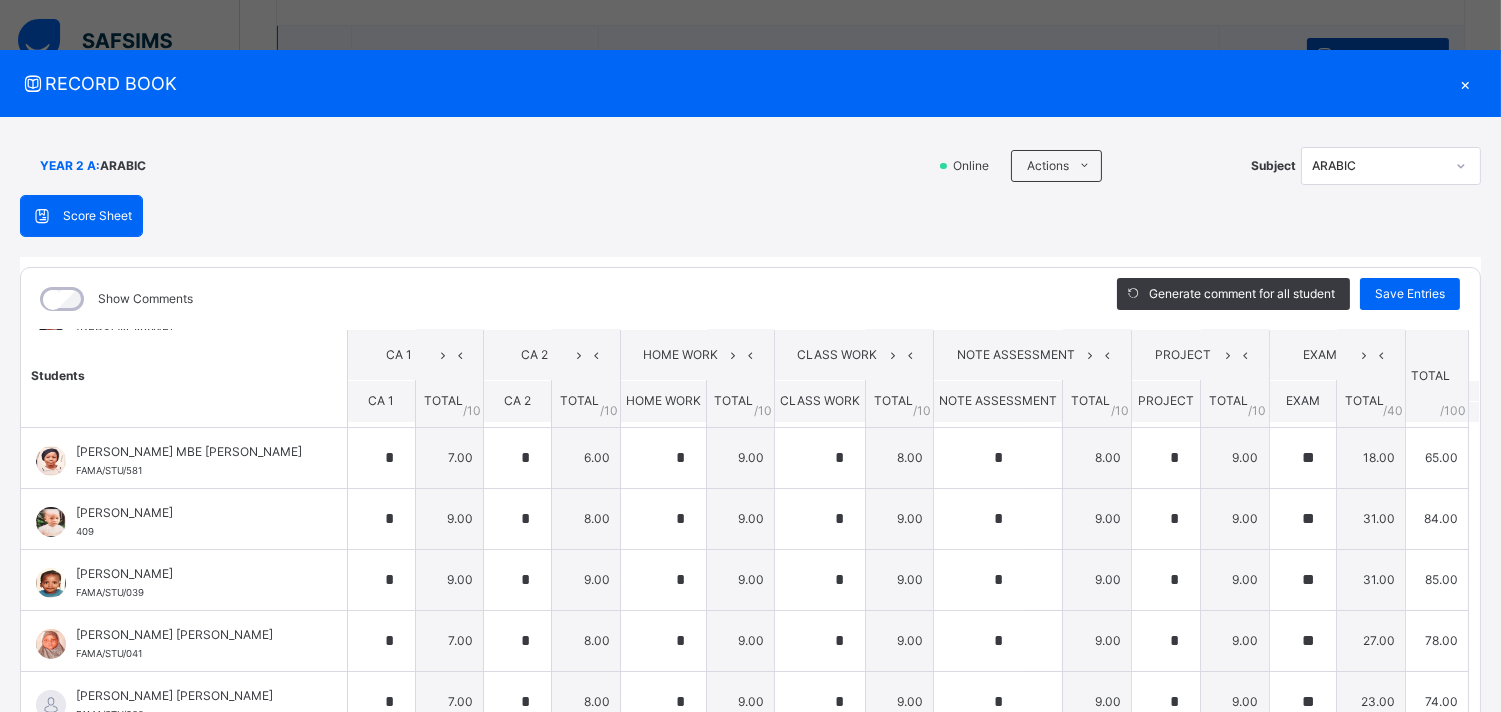 scroll, scrollTop: 327, scrollLeft: 0, axis: vertical 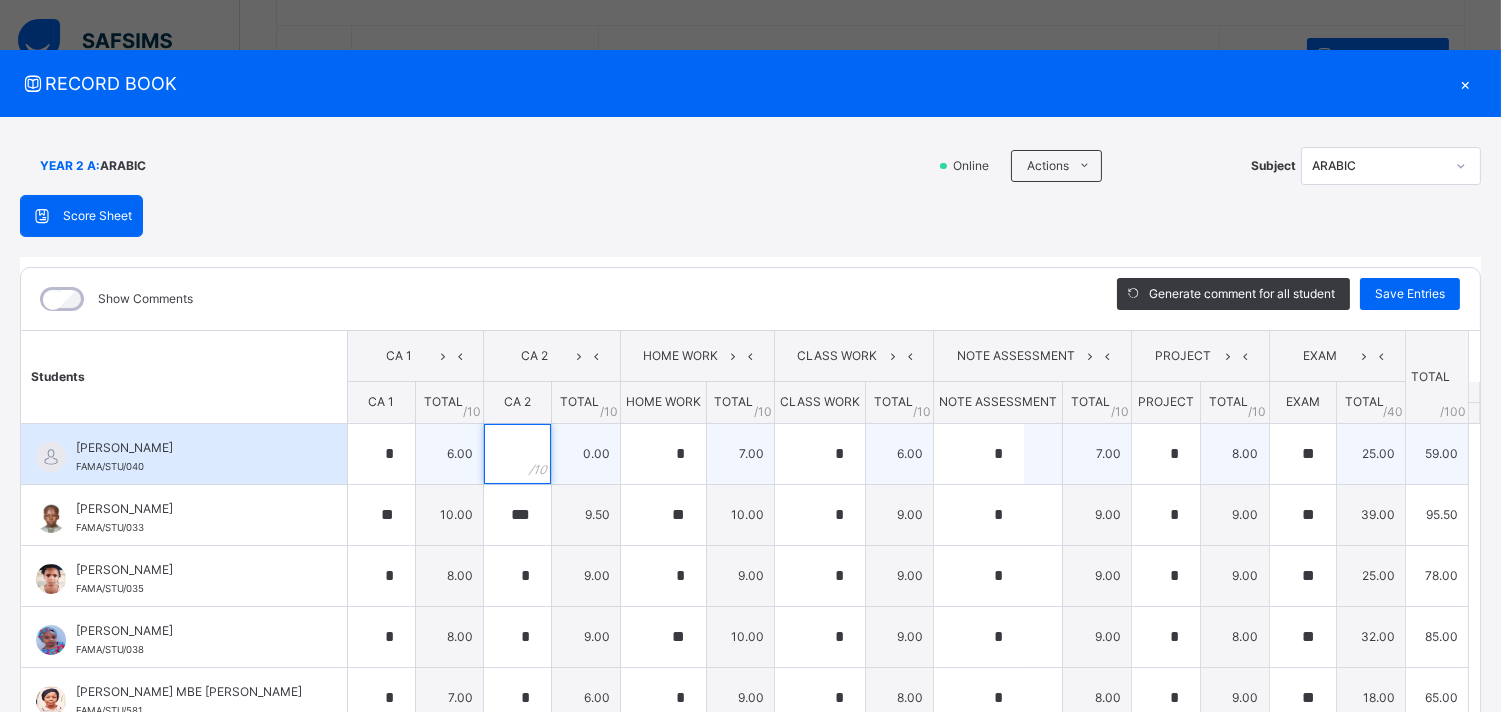 click at bounding box center (517, 454) 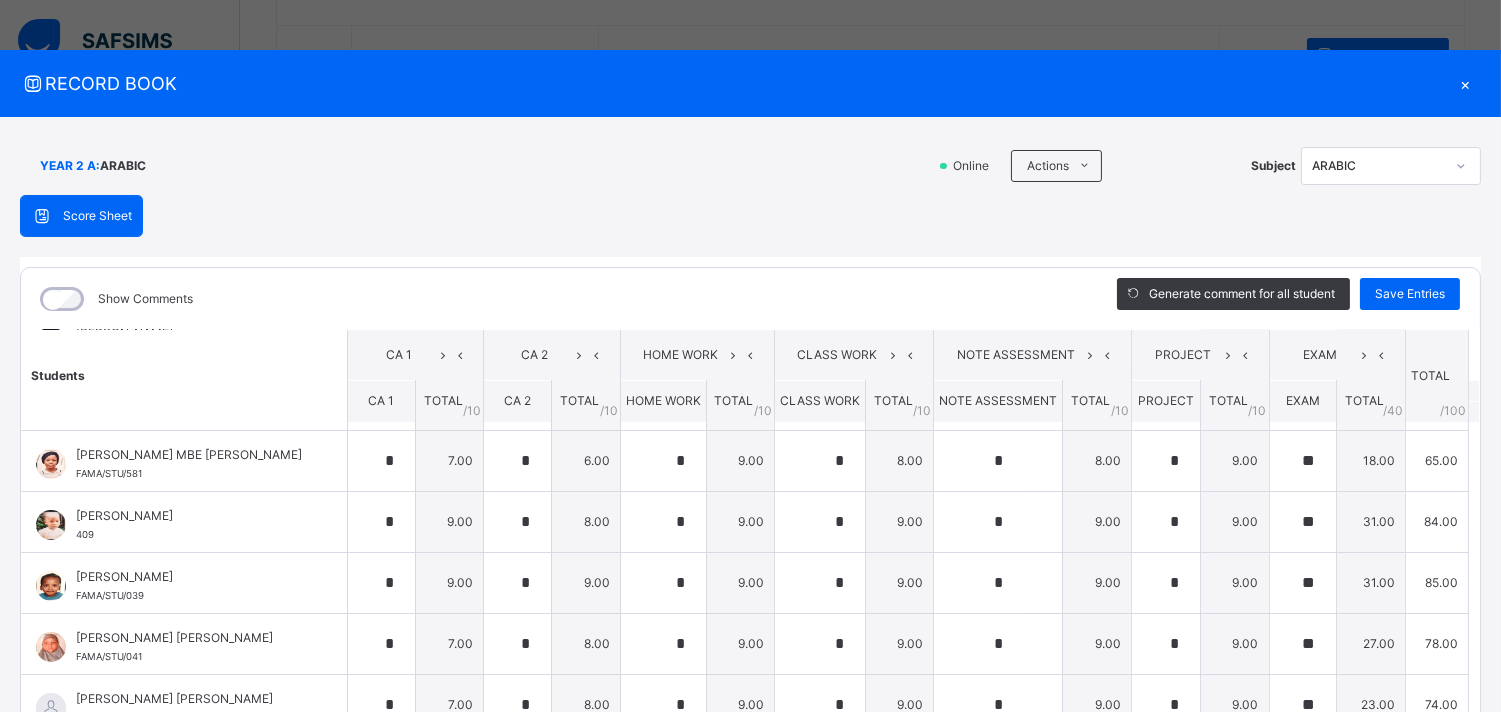 scroll, scrollTop: 327, scrollLeft: 0, axis: vertical 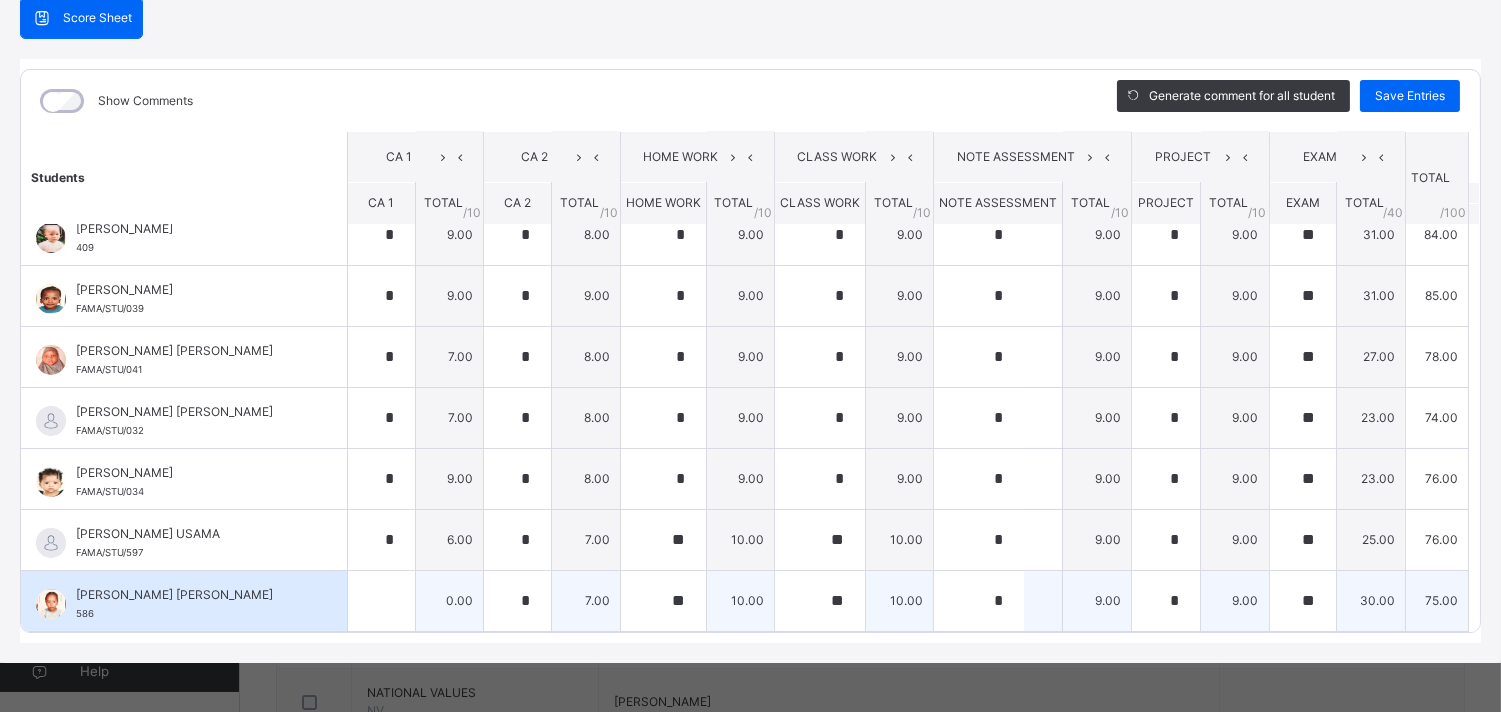 type on "*" 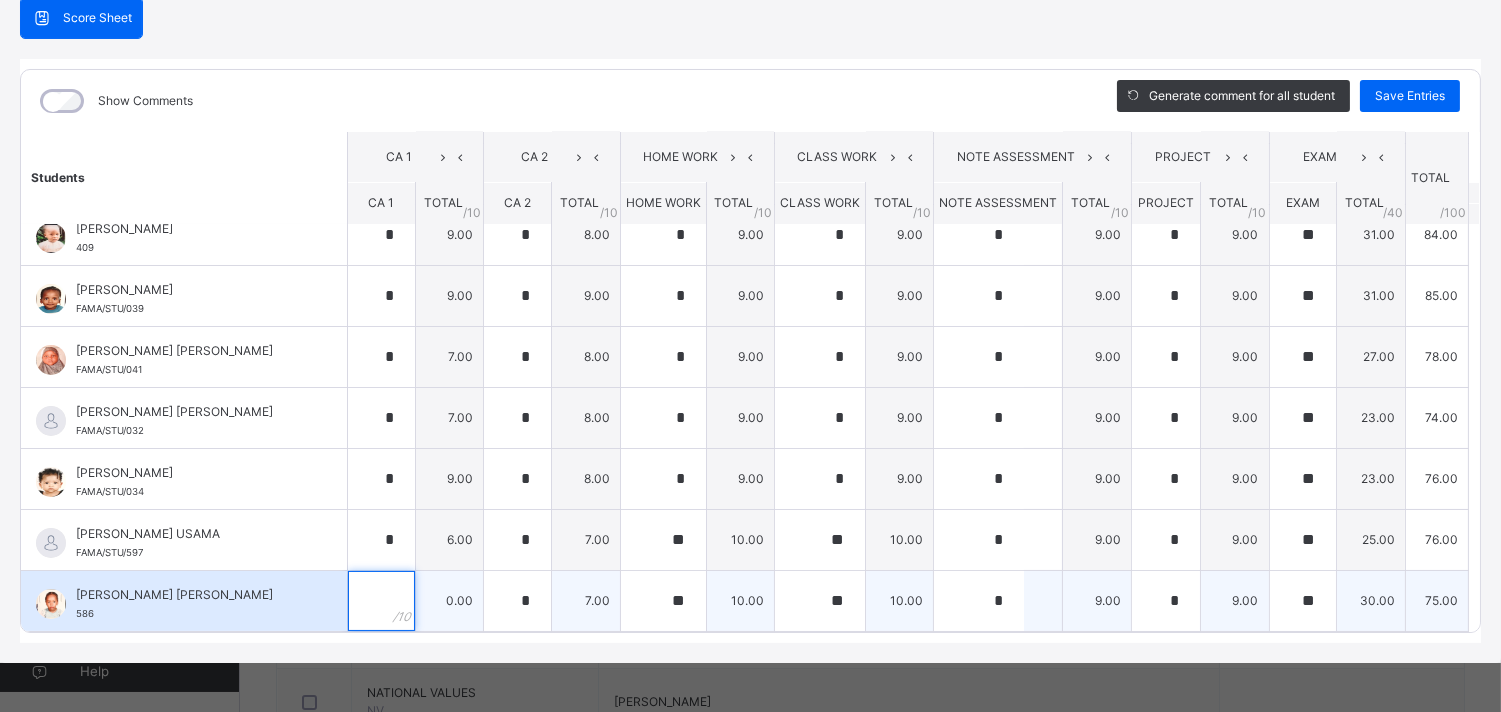 click at bounding box center [381, 601] 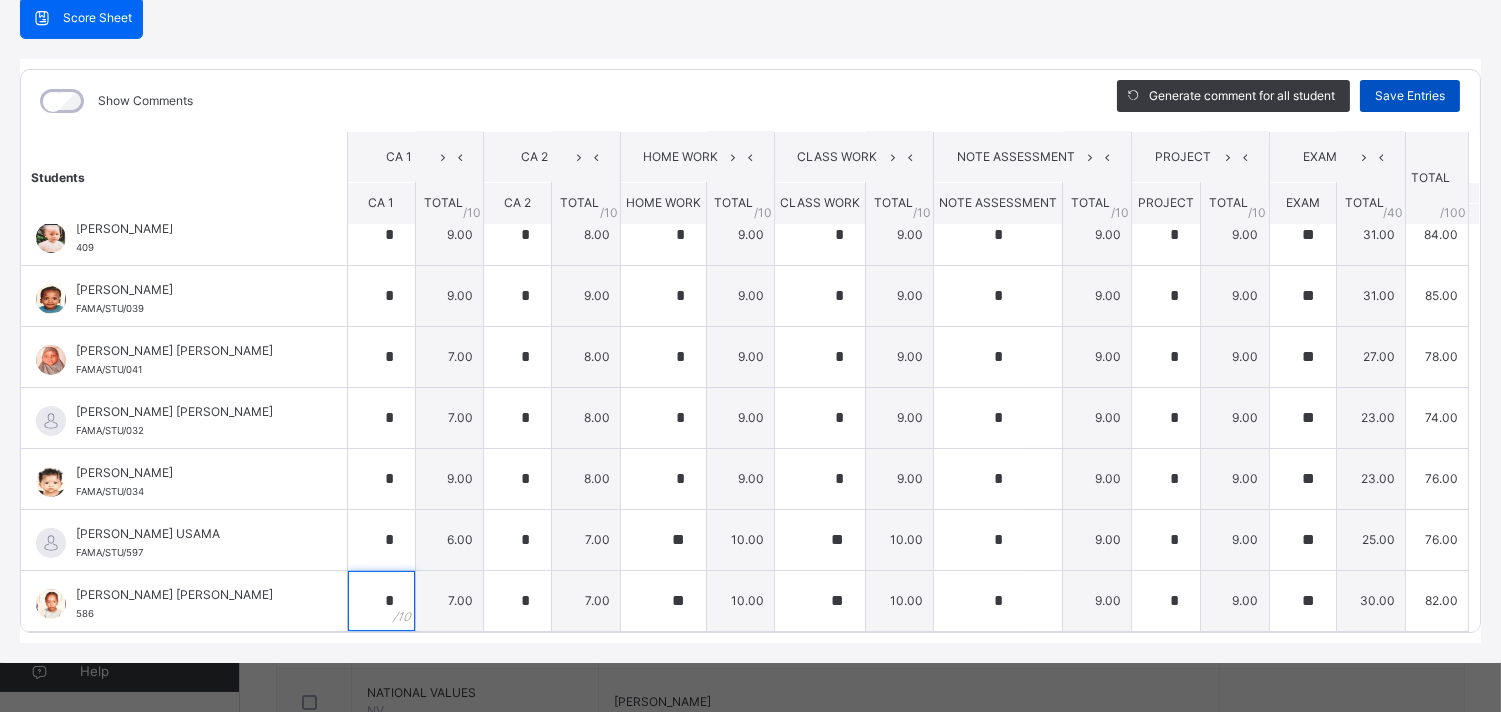type on "*" 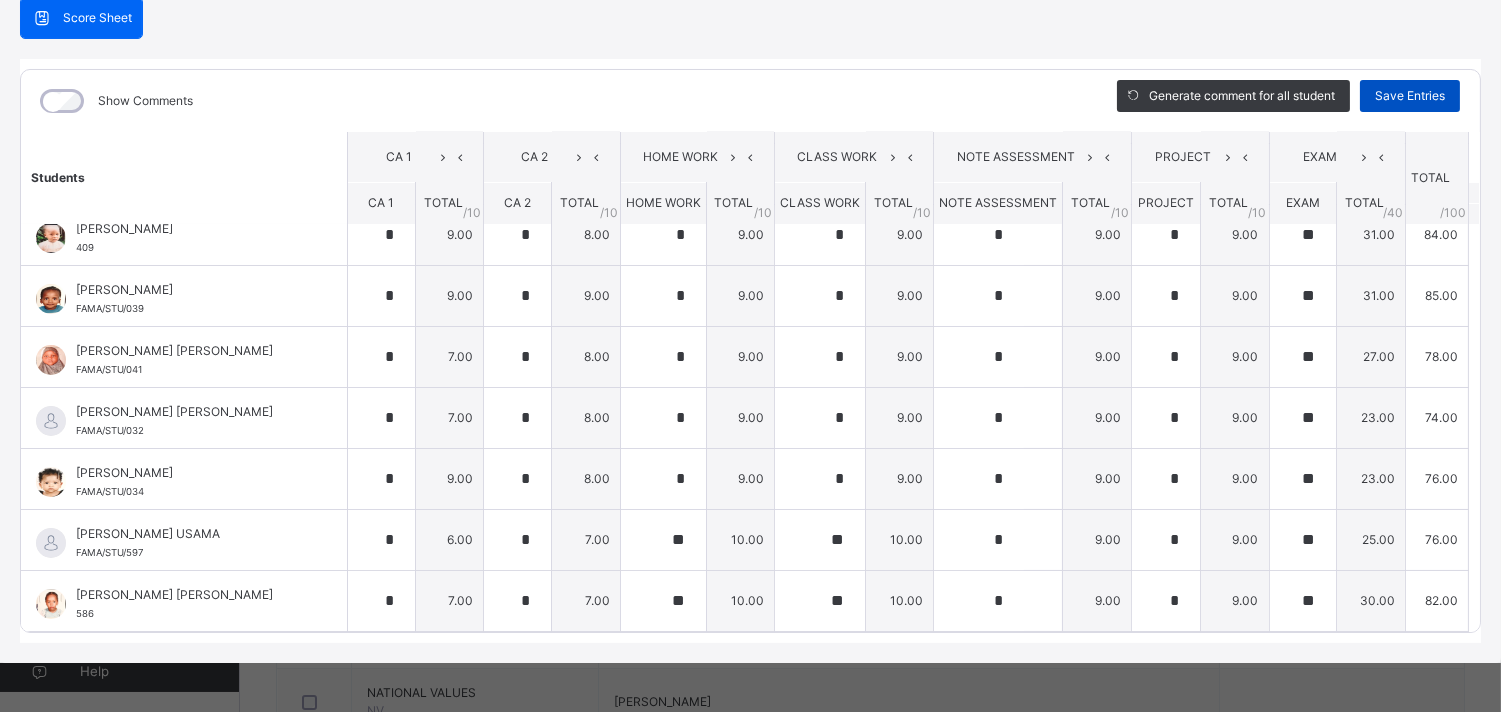 click on "Save Entries" at bounding box center [1410, 96] 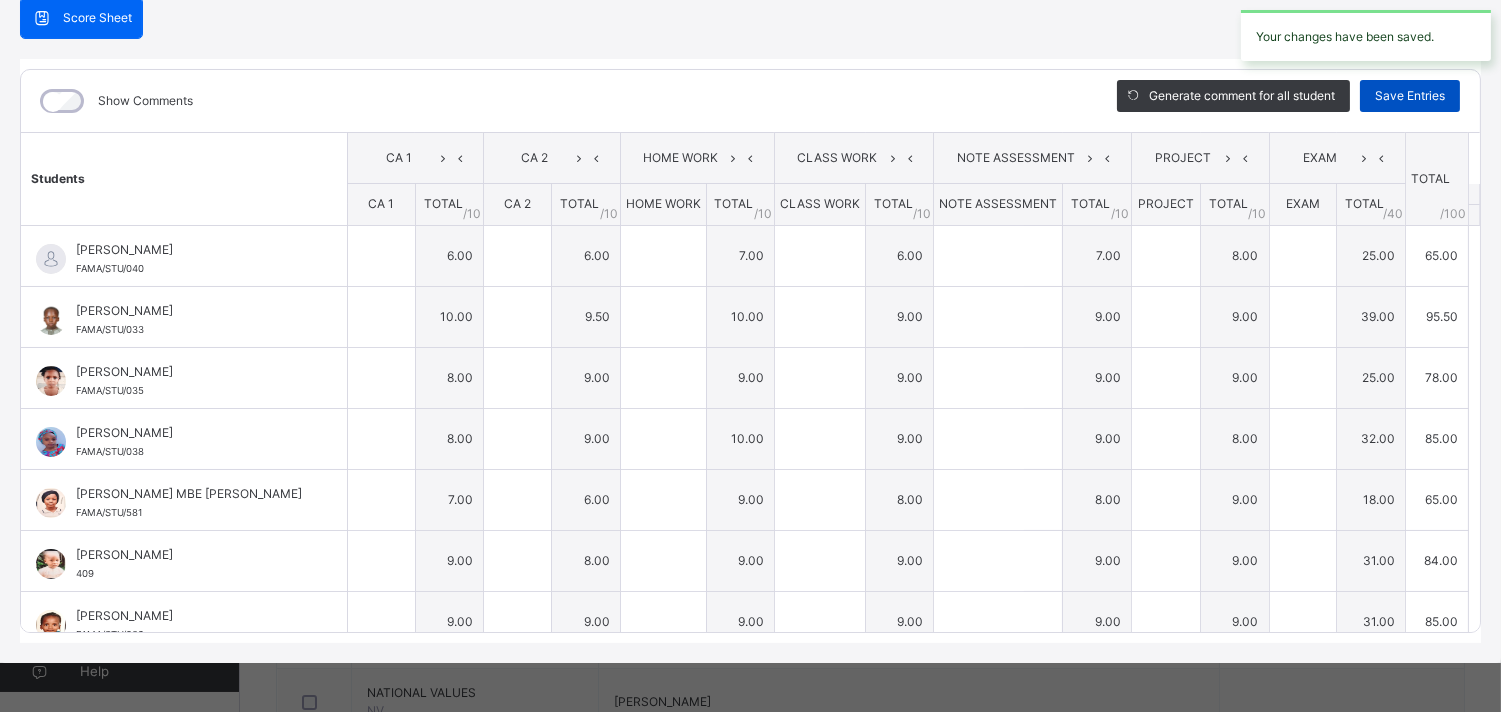 type on "*" 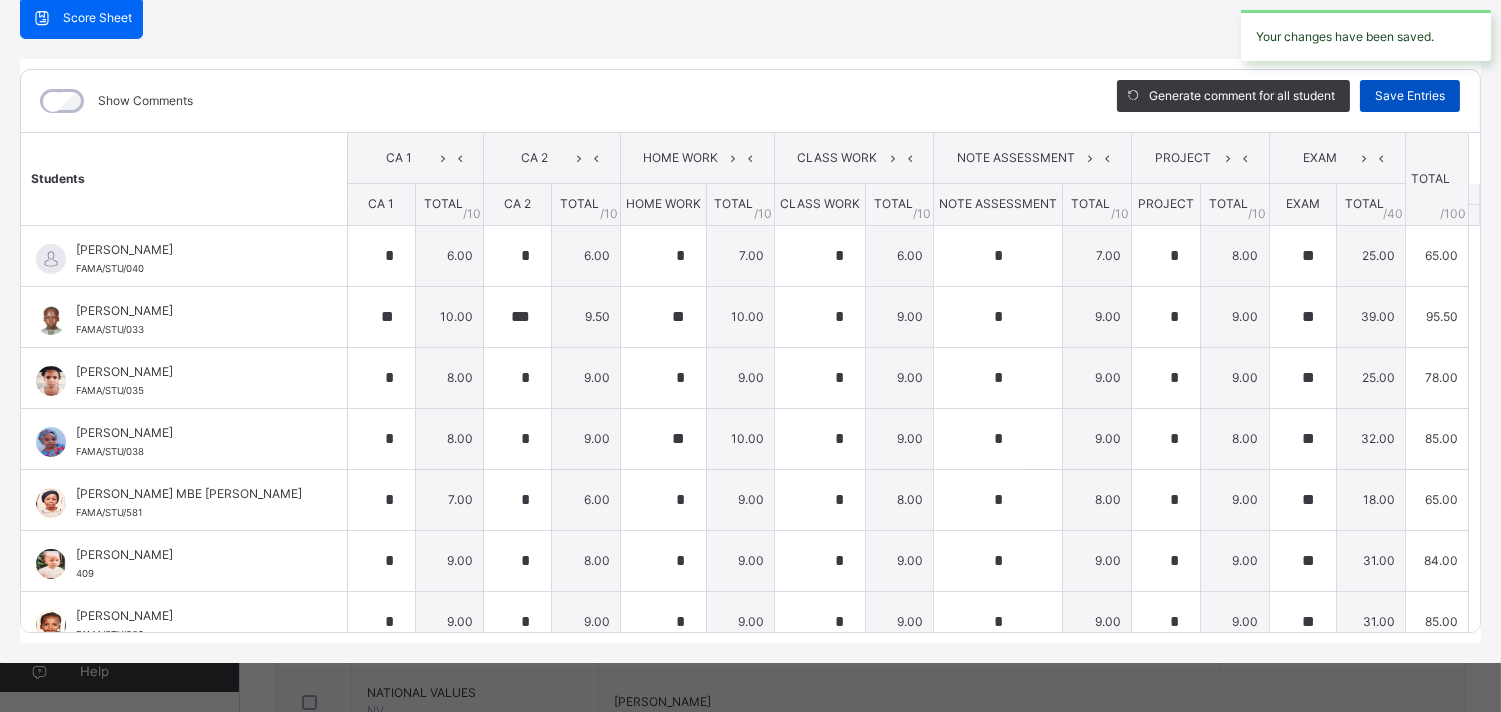 type on "*" 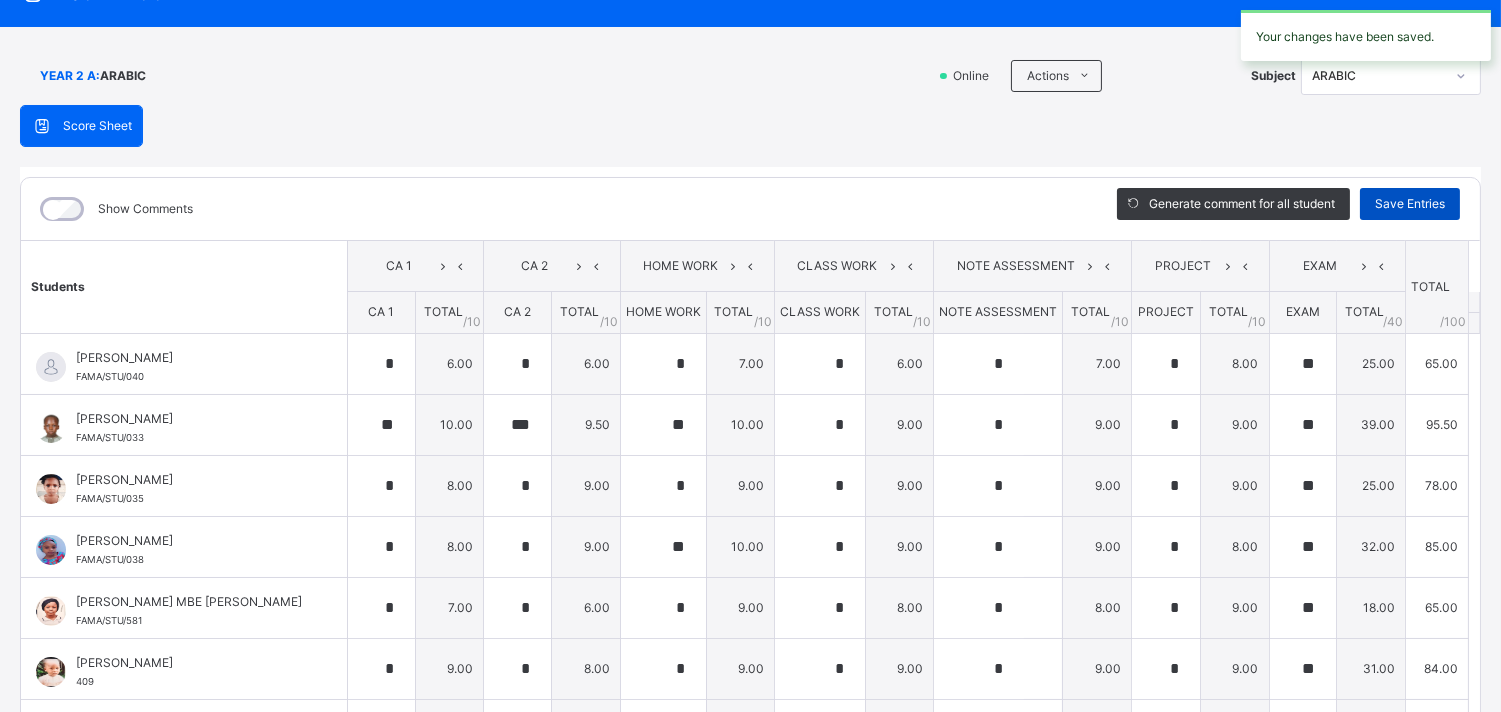 scroll, scrollTop: 198, scrollLeft: 0, axis: vertical 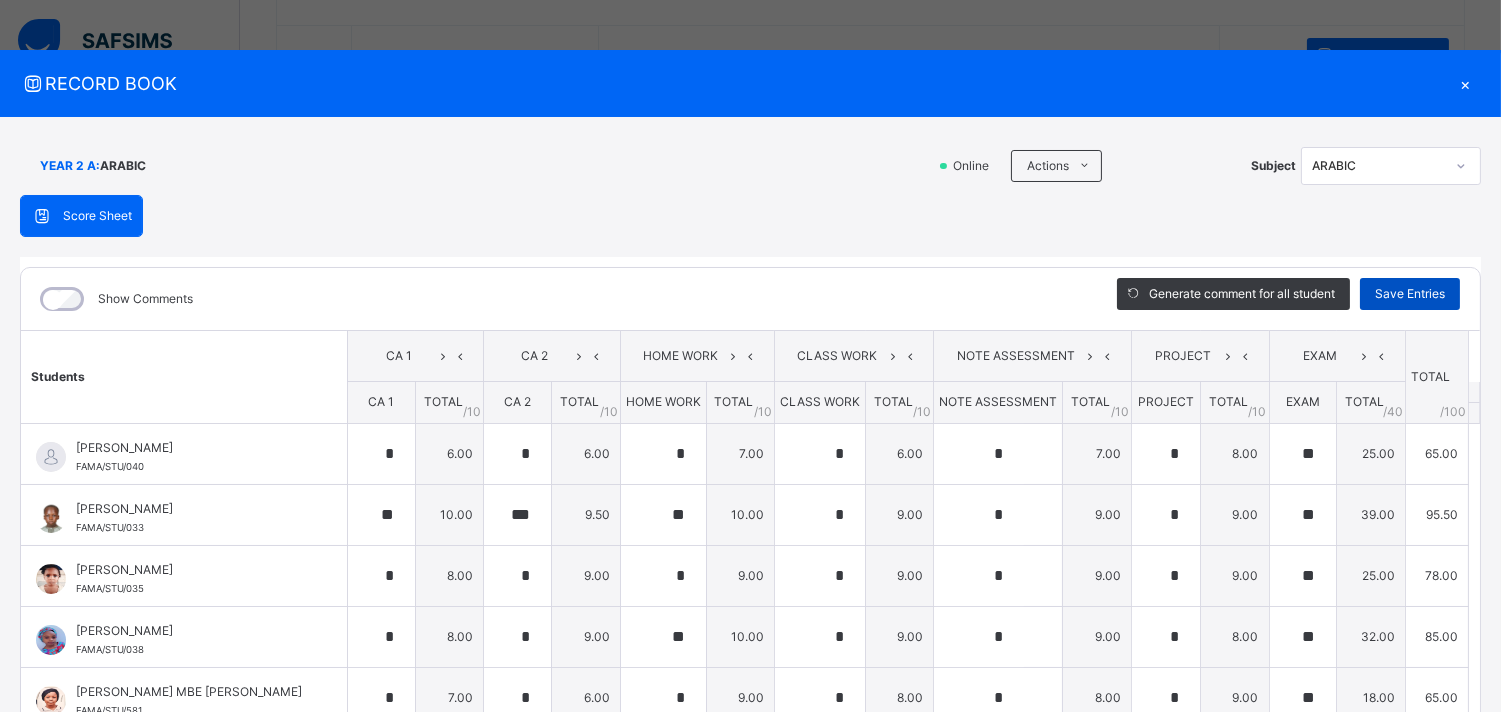 click on "Save Entries" at bounding box center (1410, 294) 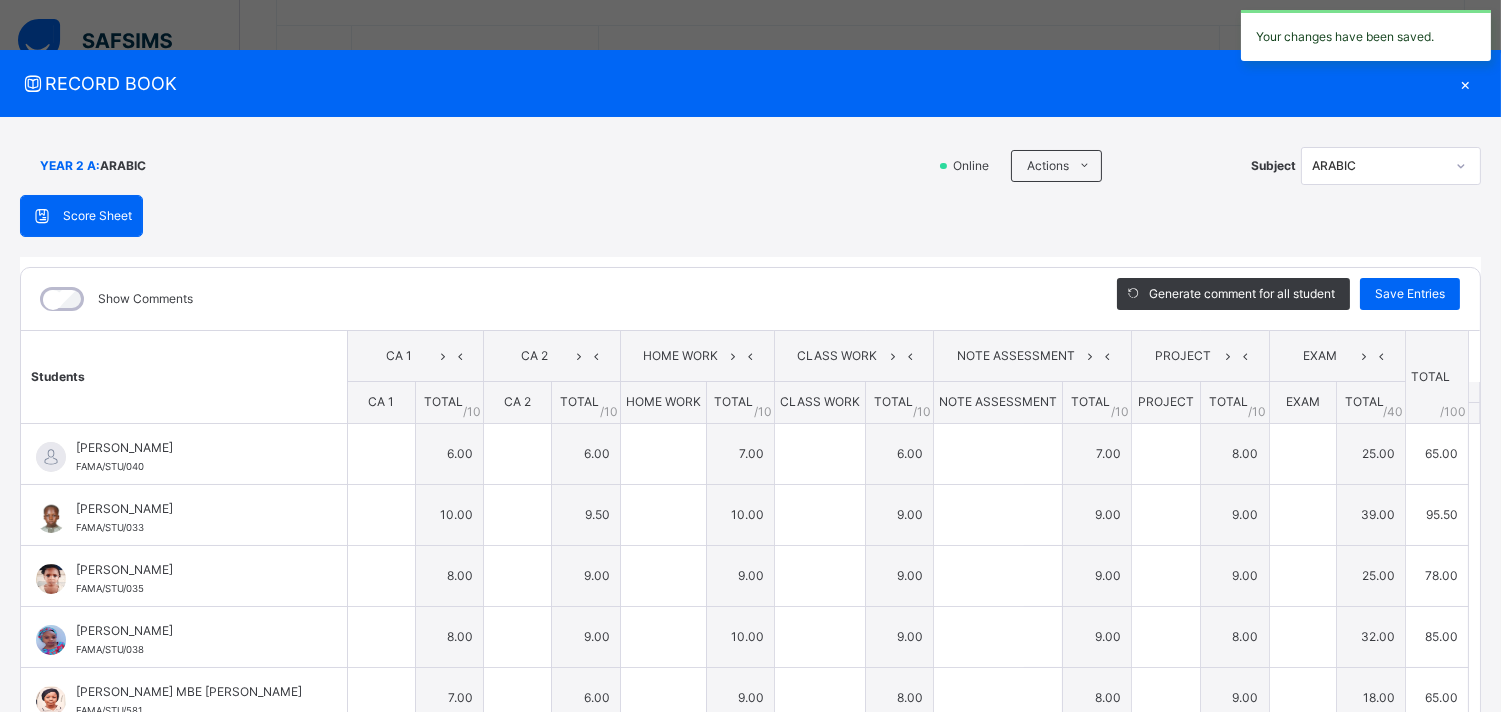 type on "*" 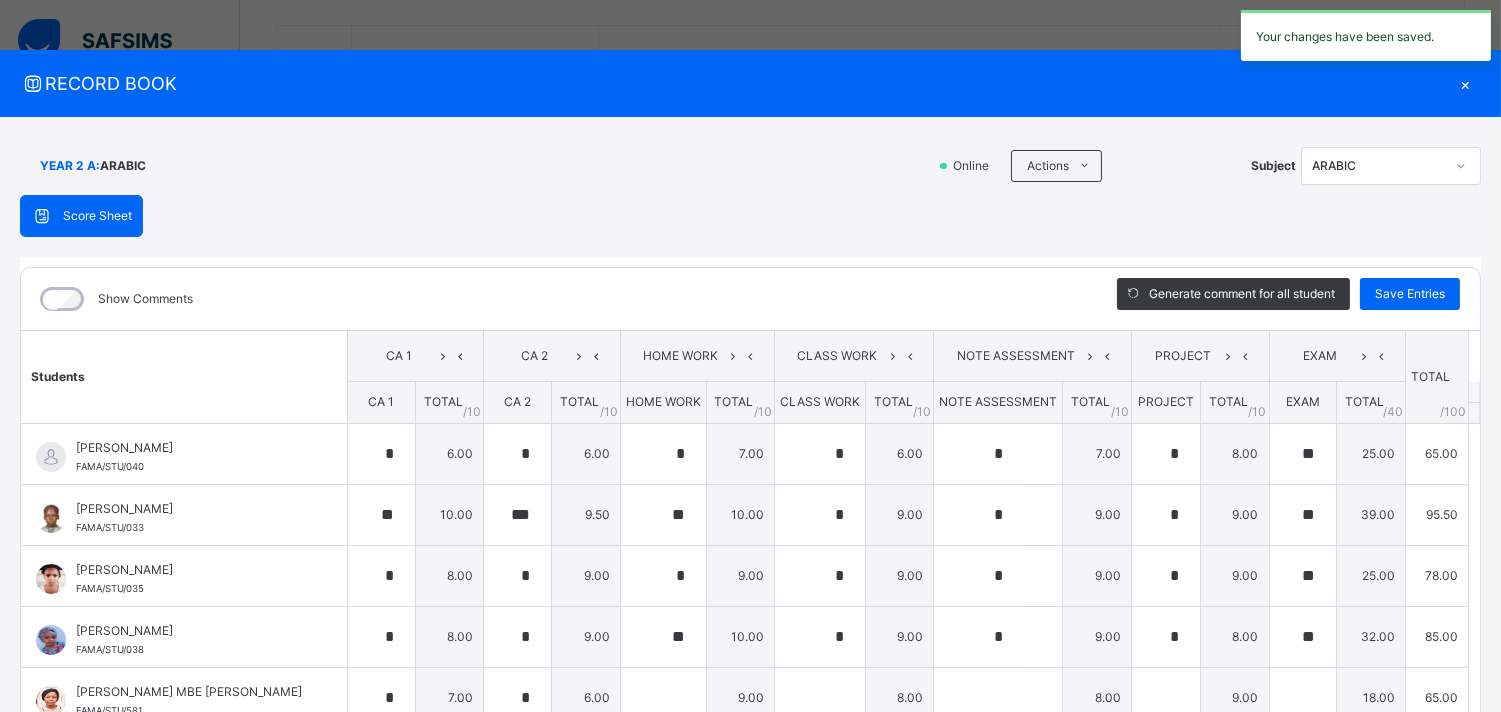 type on "*" 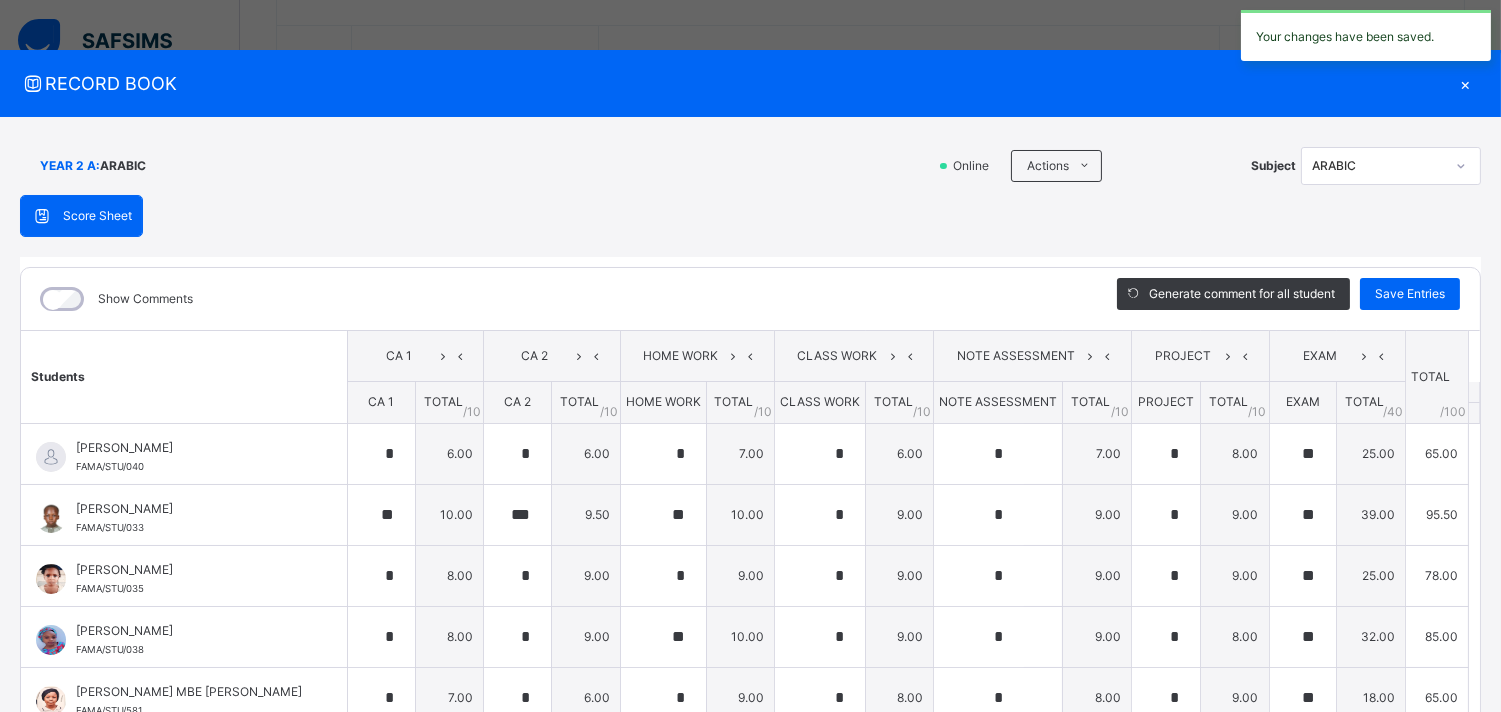 click on "×" at bounding box center (1466, 83) 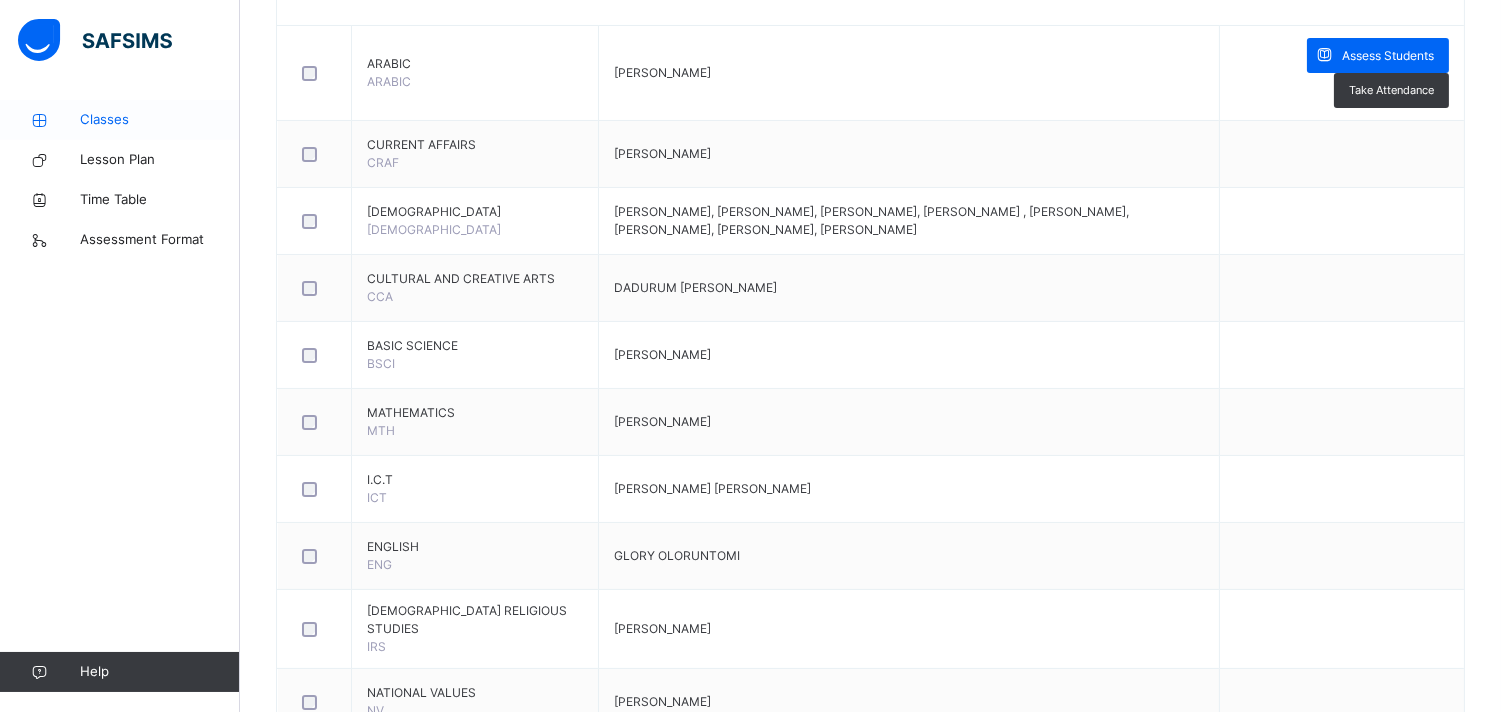 click on "Classes" at bounding box center [160, 120] 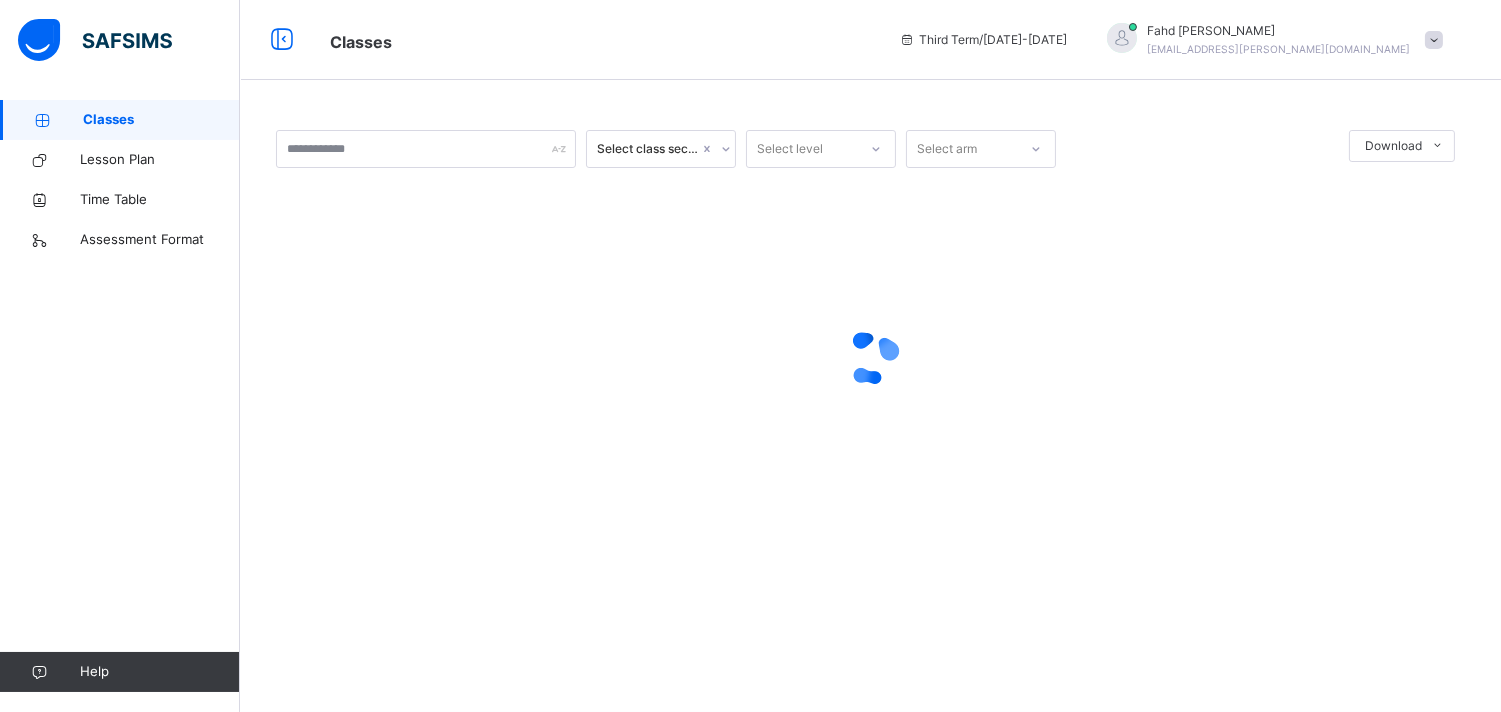 scroll, scrollTop: 0, scrollLeft: 0, axis: both 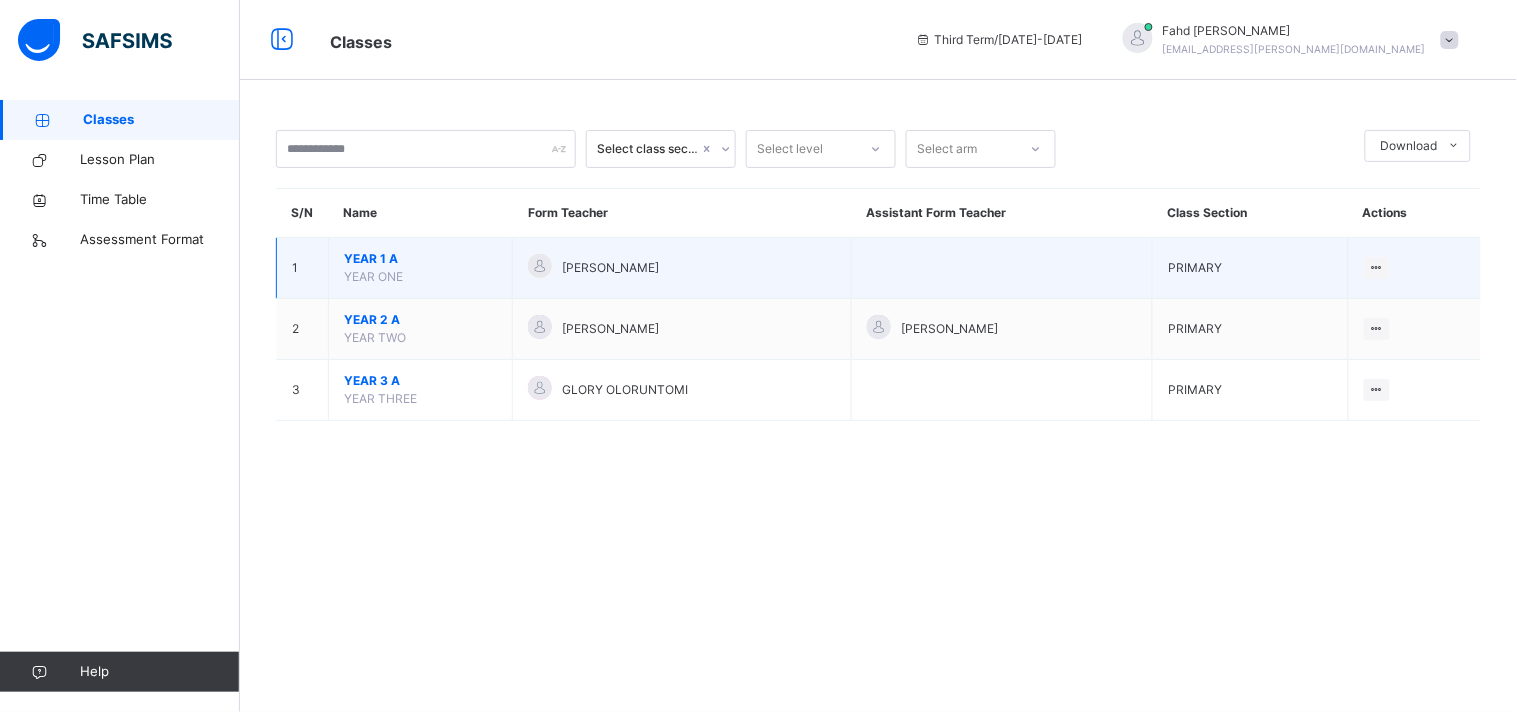click on "YEAR 1   A" at bounding box center [420, 259] 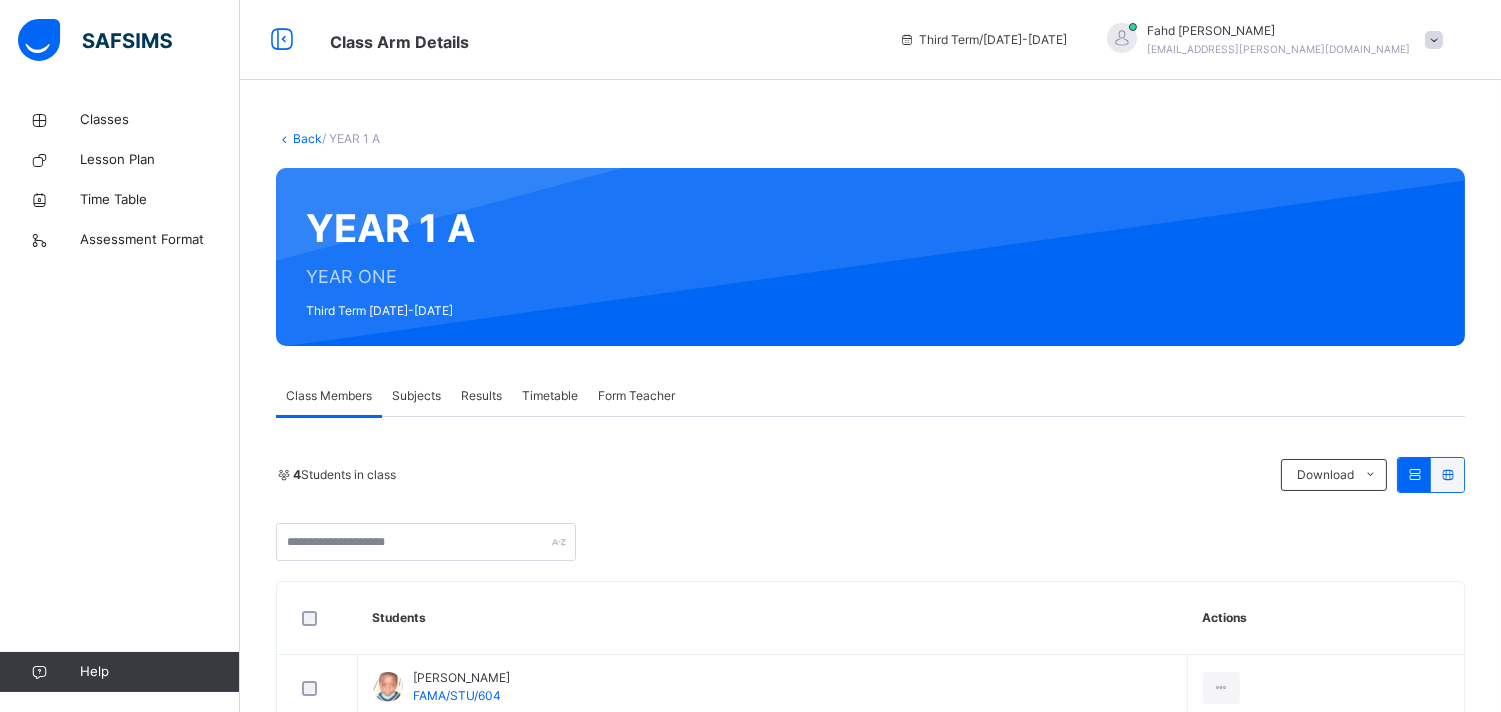 click on "Subjects" at bounding box center [416, 396] 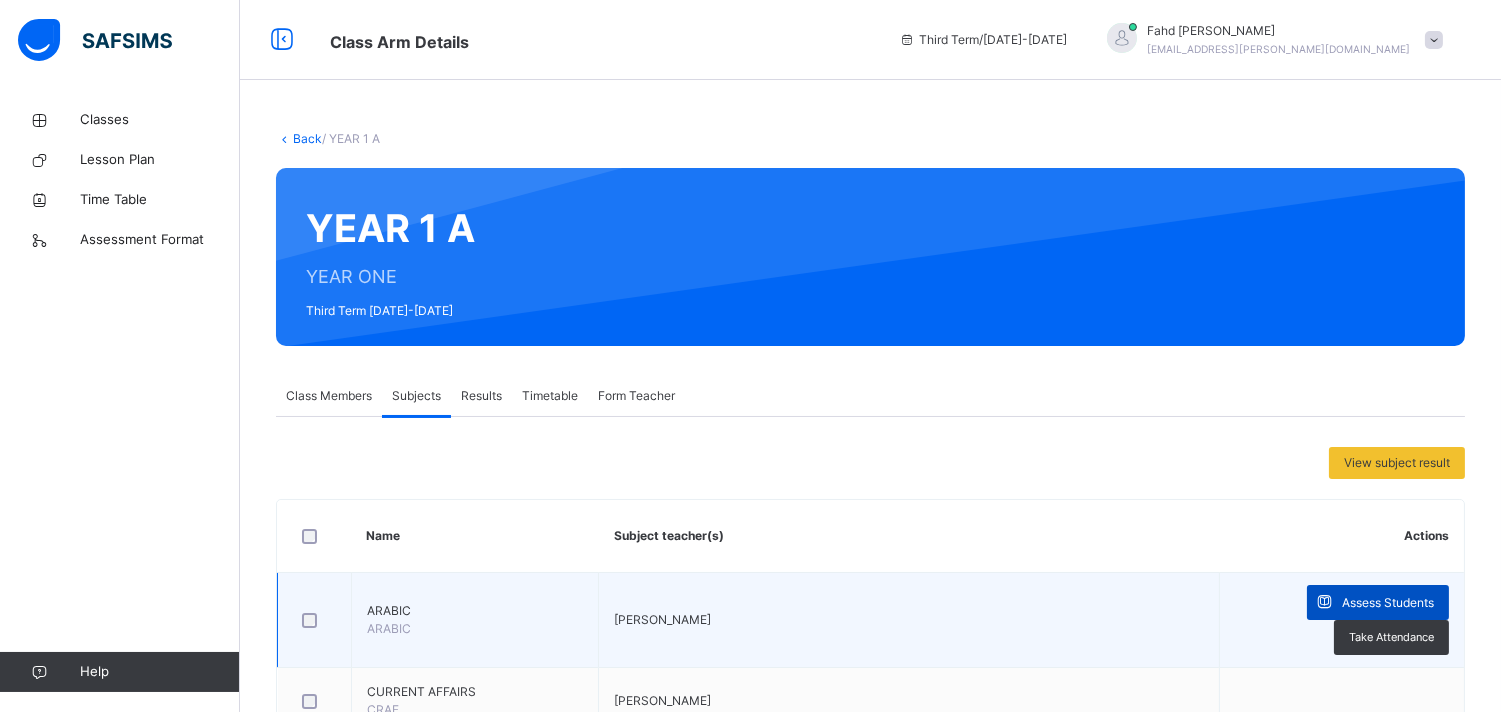 click on "Assess Students" at bounding box center [1388, 603] 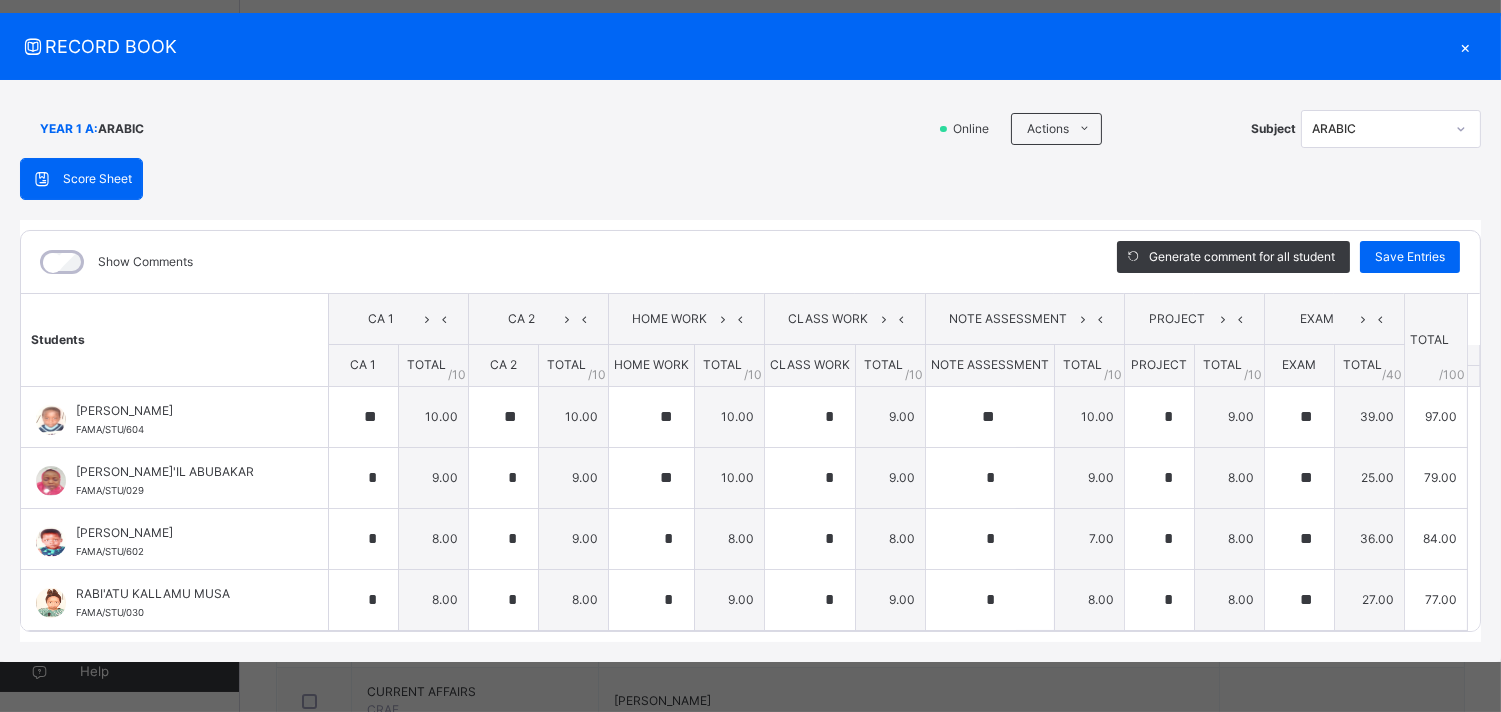 scroll, scrollTop: 0, scrollLeft: 0, axis: both 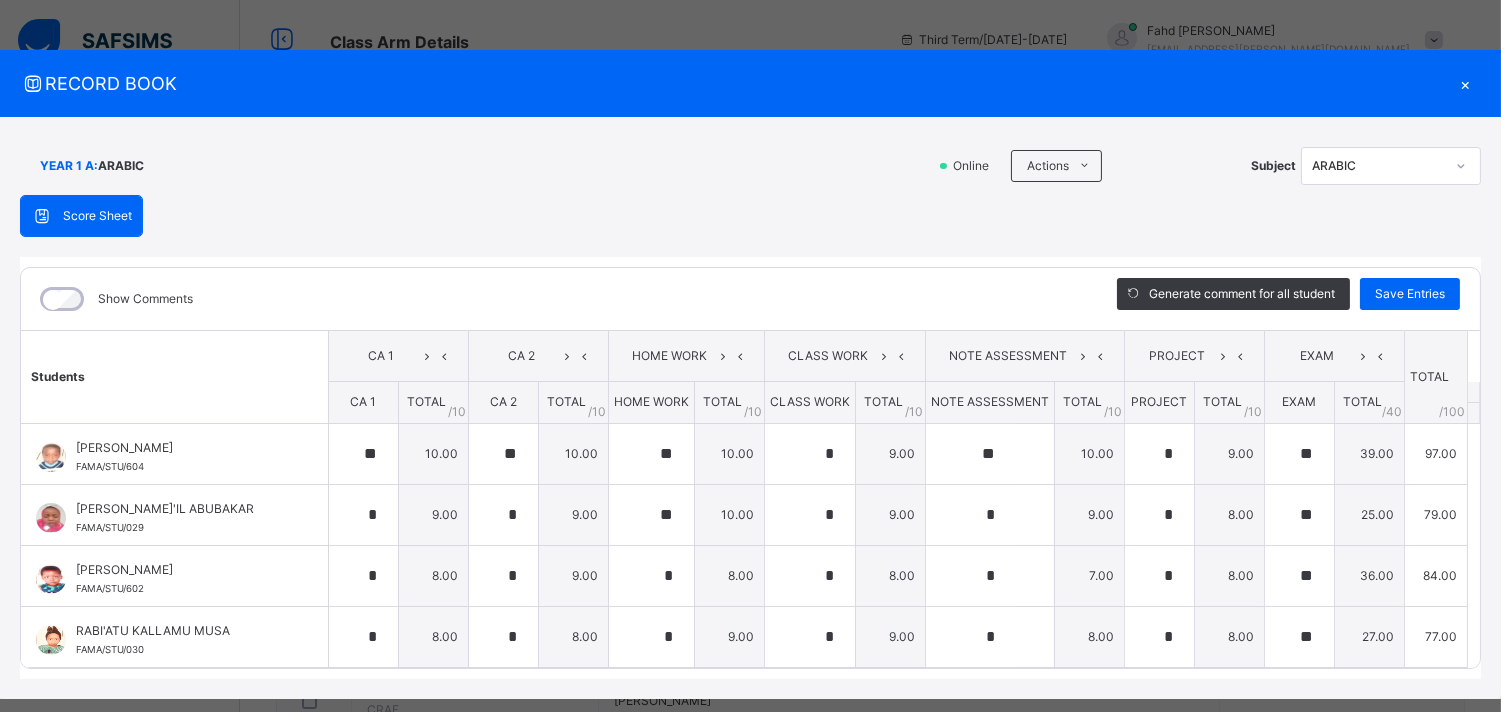 click on "×" at bounding box center (1466, 83) 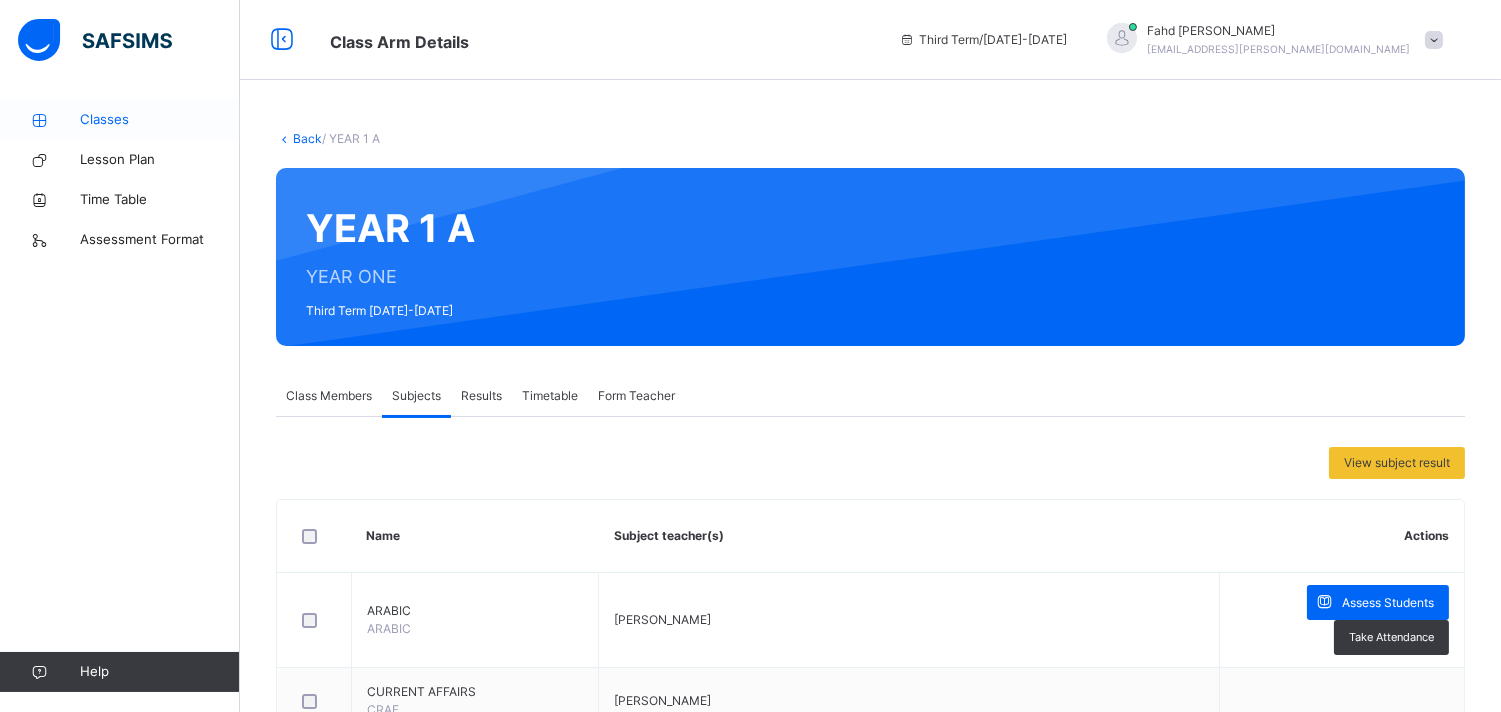 click on "Classes" at bounding box center [160, 120] 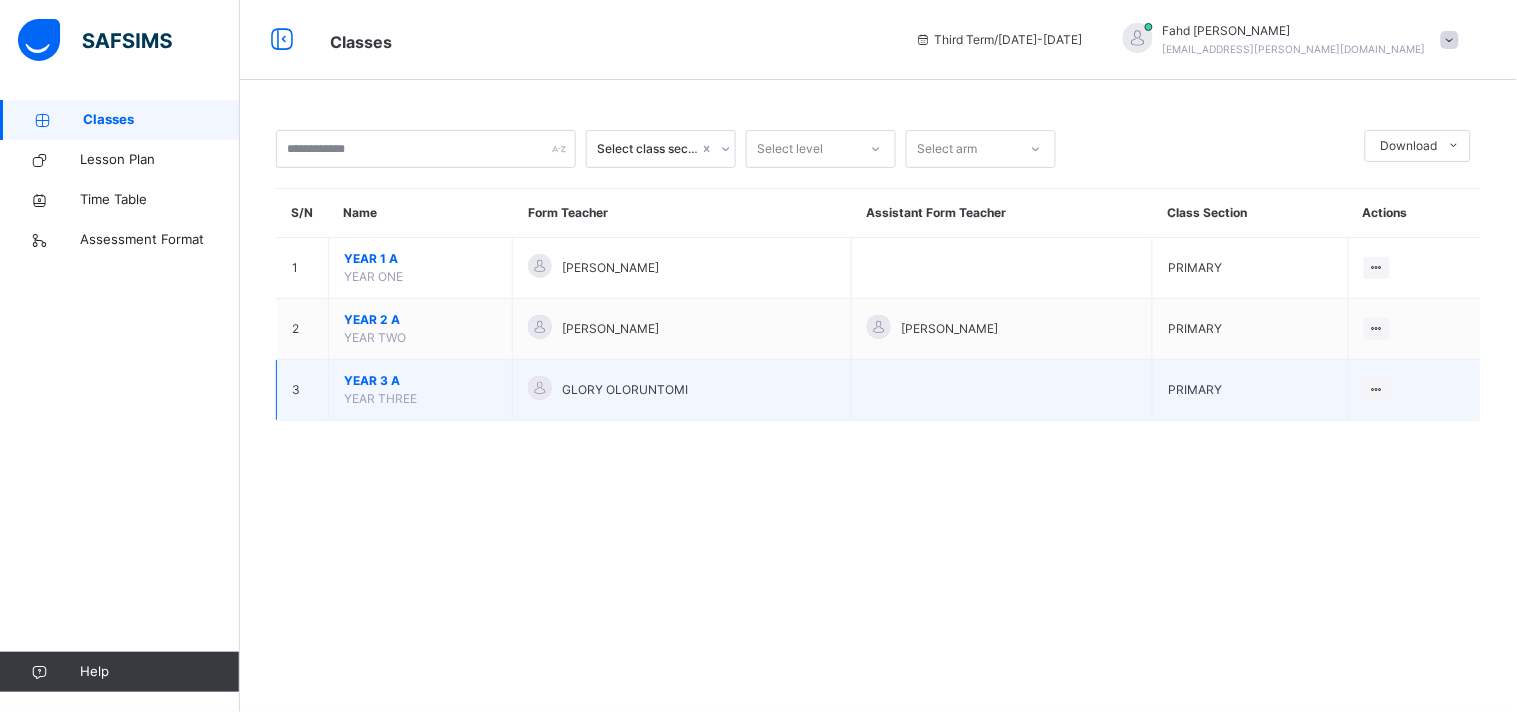 click on "YEAR 3   A" at bounding box center (420, 381) 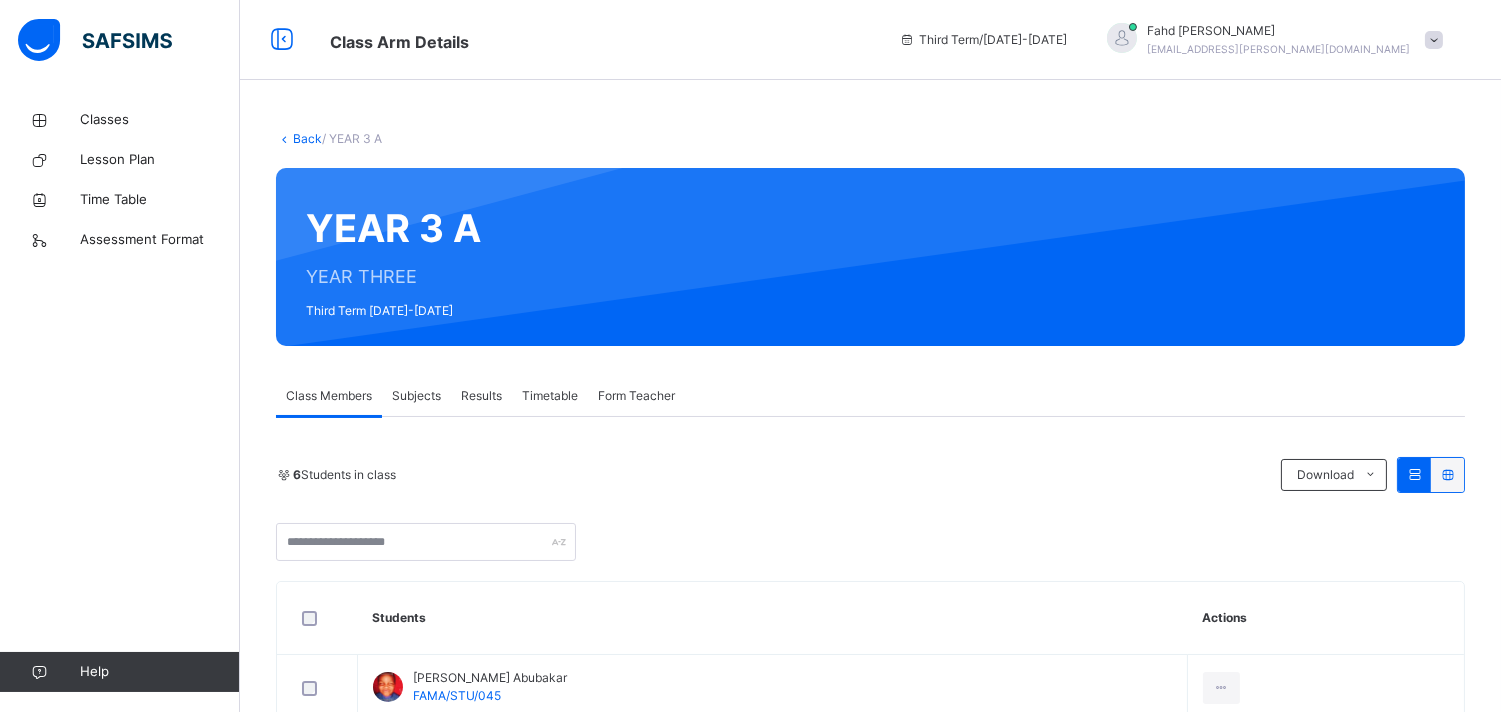 click on "Subjects" at bounding box center [416, 396] 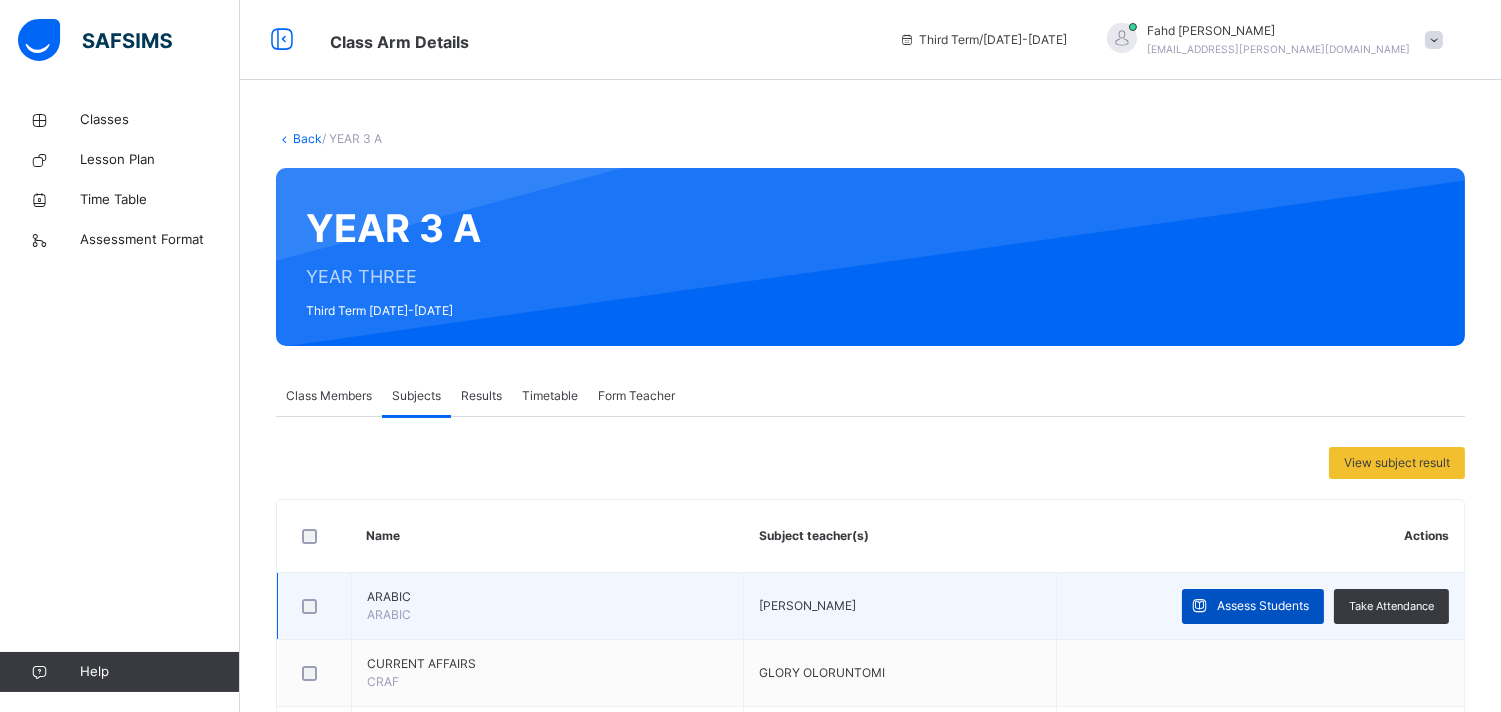 click on "Assess Students" at bounding box center [1263, 606] 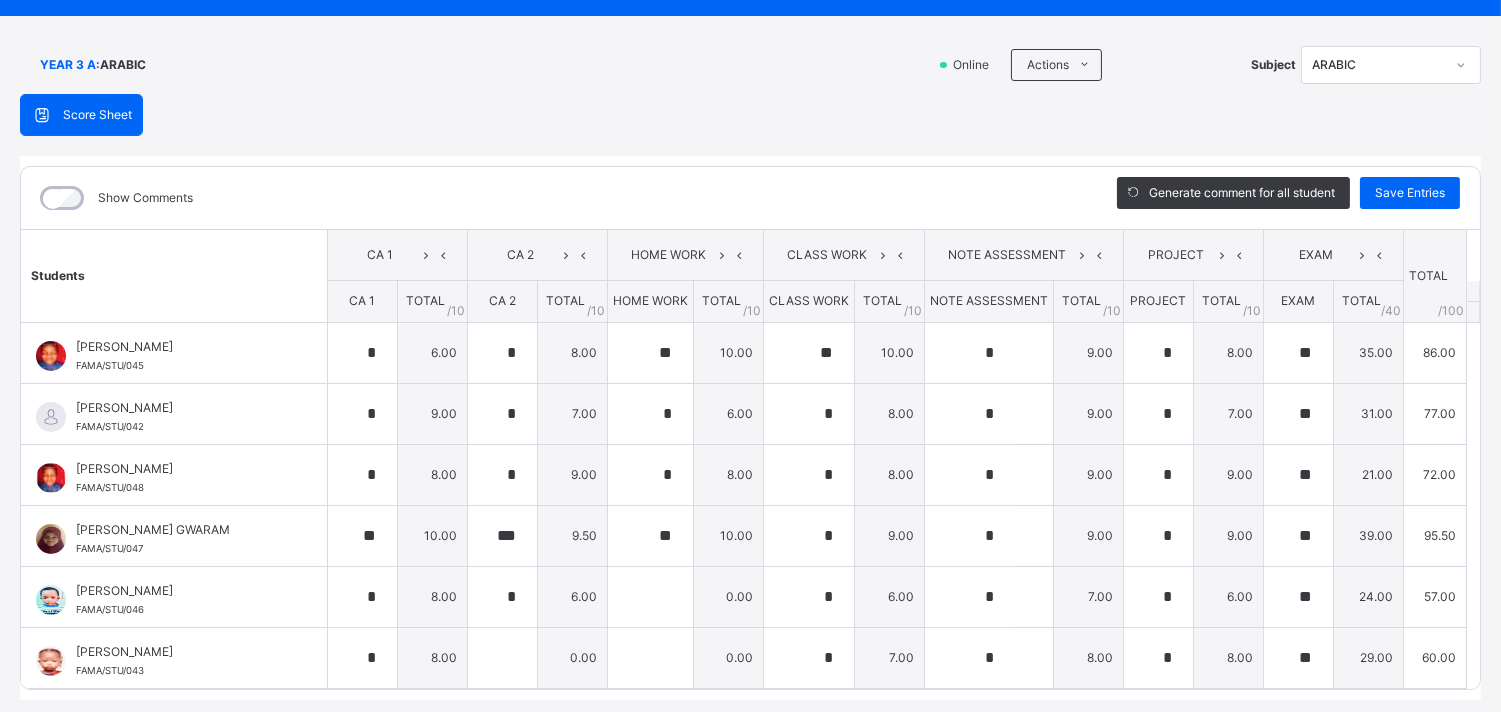 scroll, scrollTop: 160, scrollLeft: 0, axis: vertical 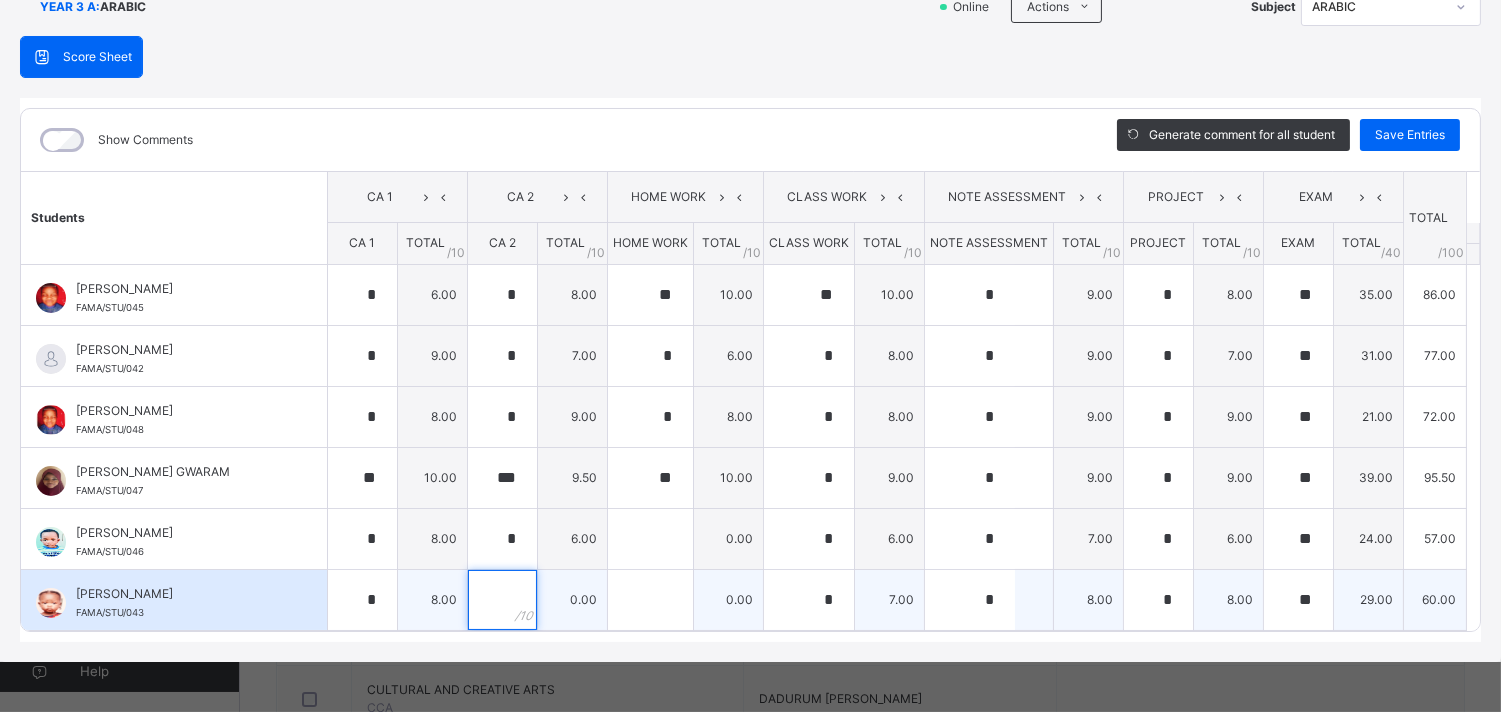 click at bounding box center (502, 600) 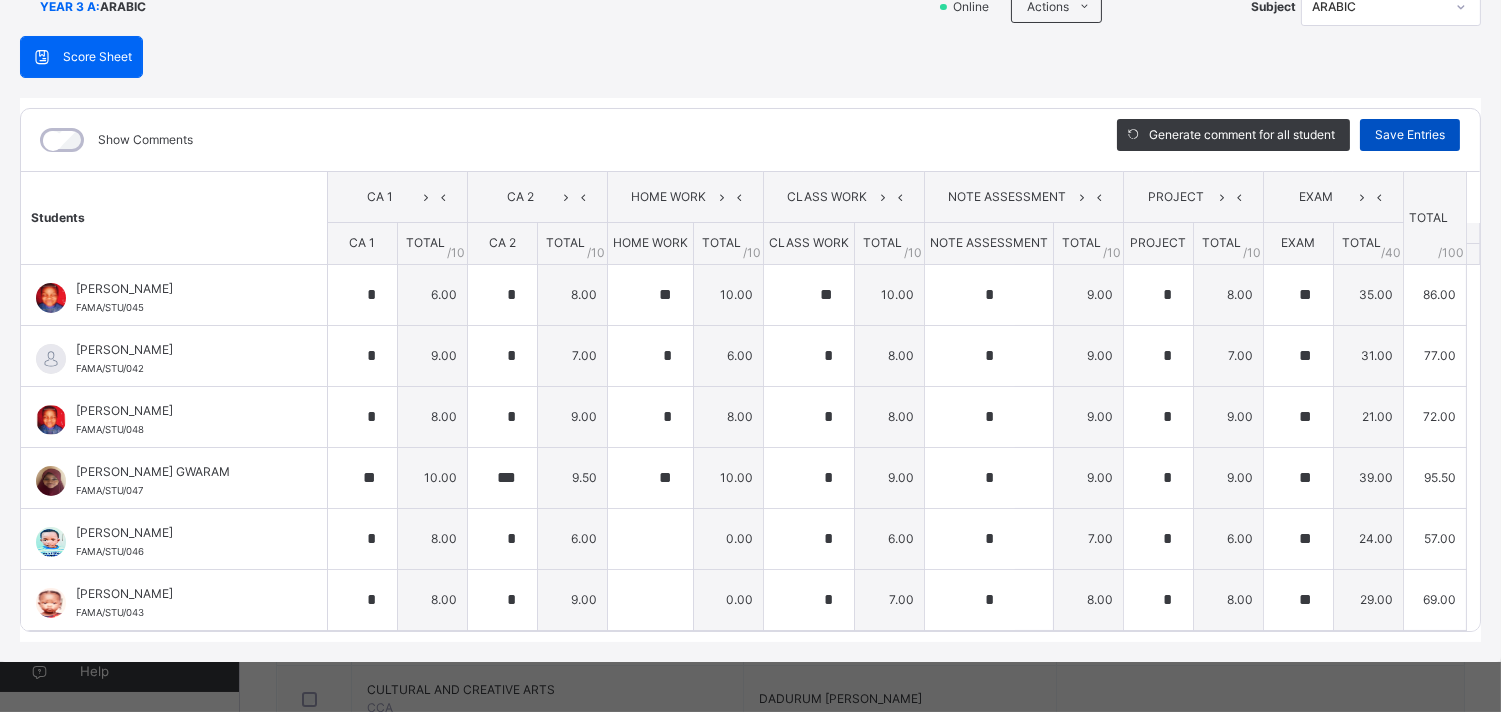 click on "Save Entries" at bounding box center [1410, 135] 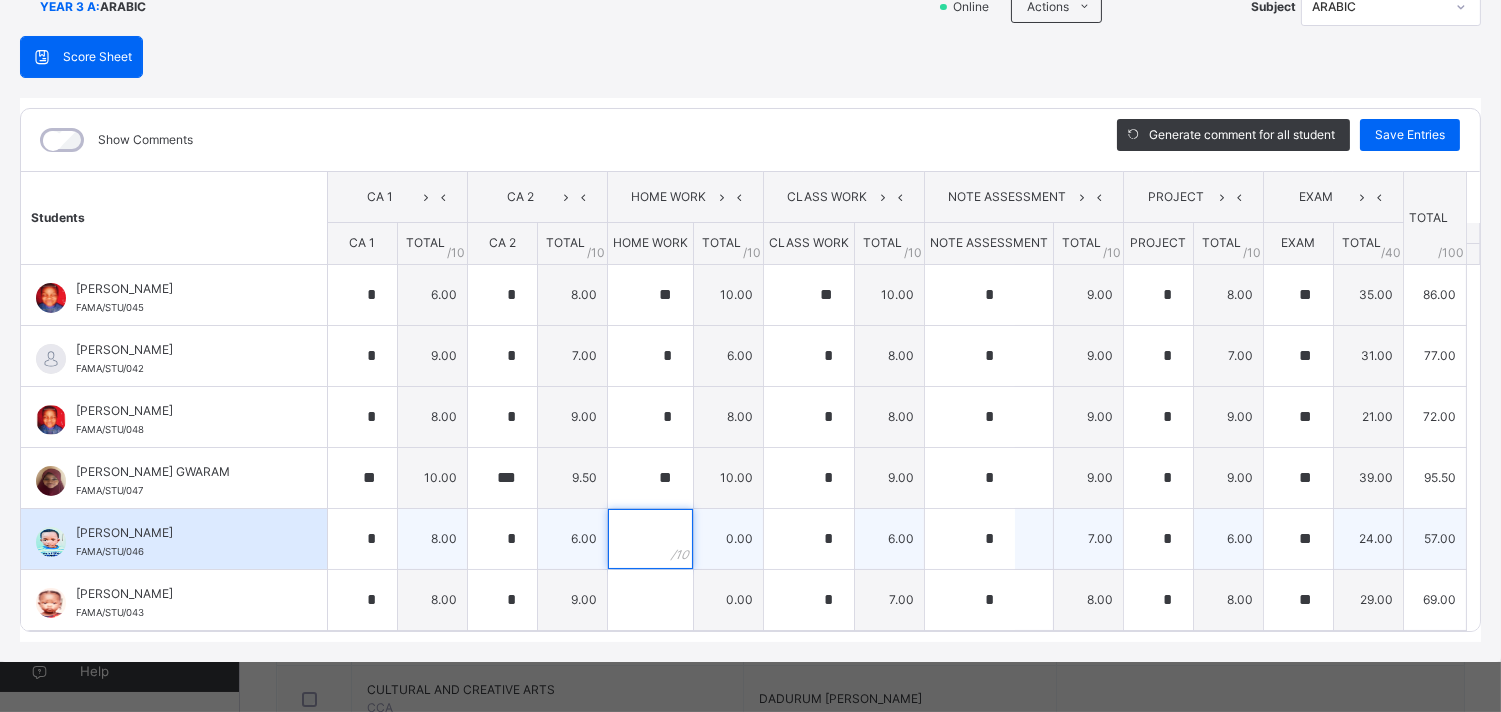 click at bounding box center [650, 539] 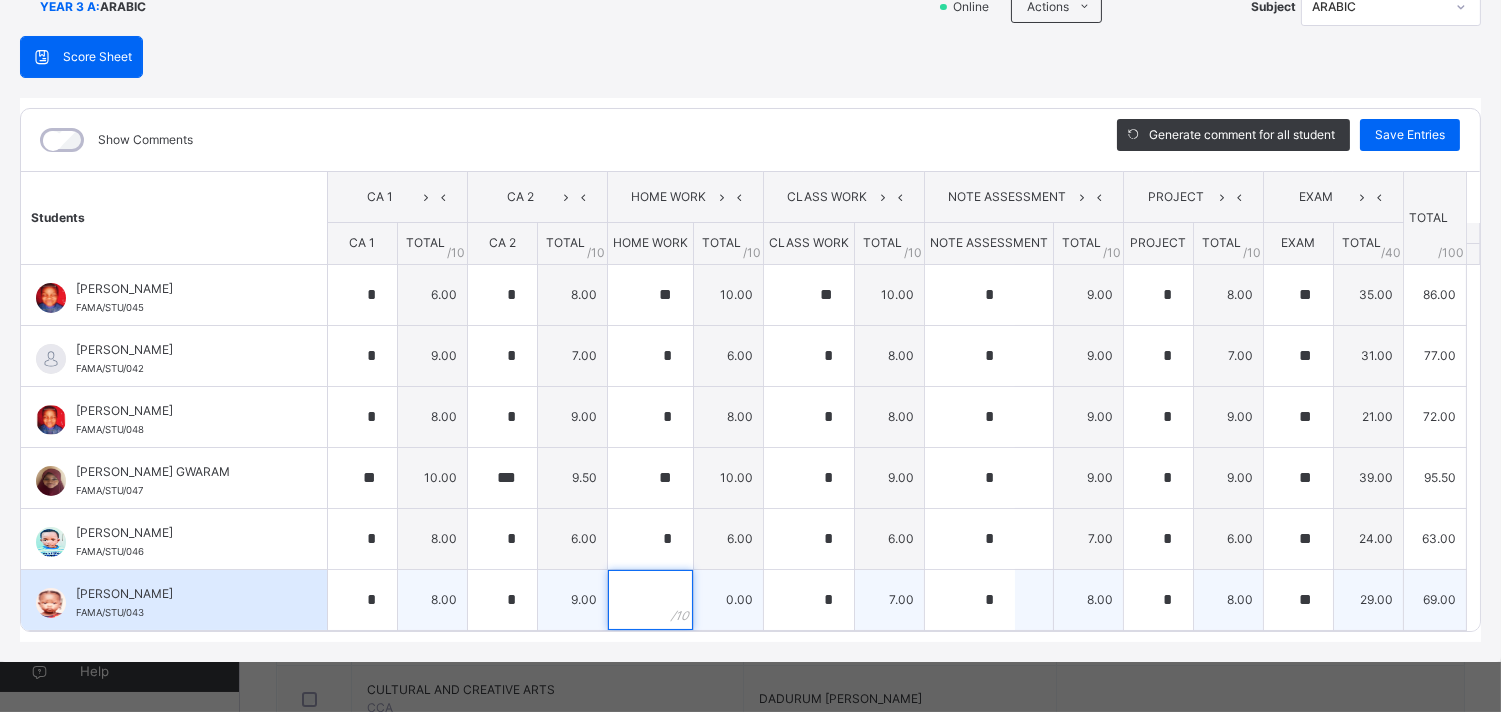click at bounding box center (650, 600) 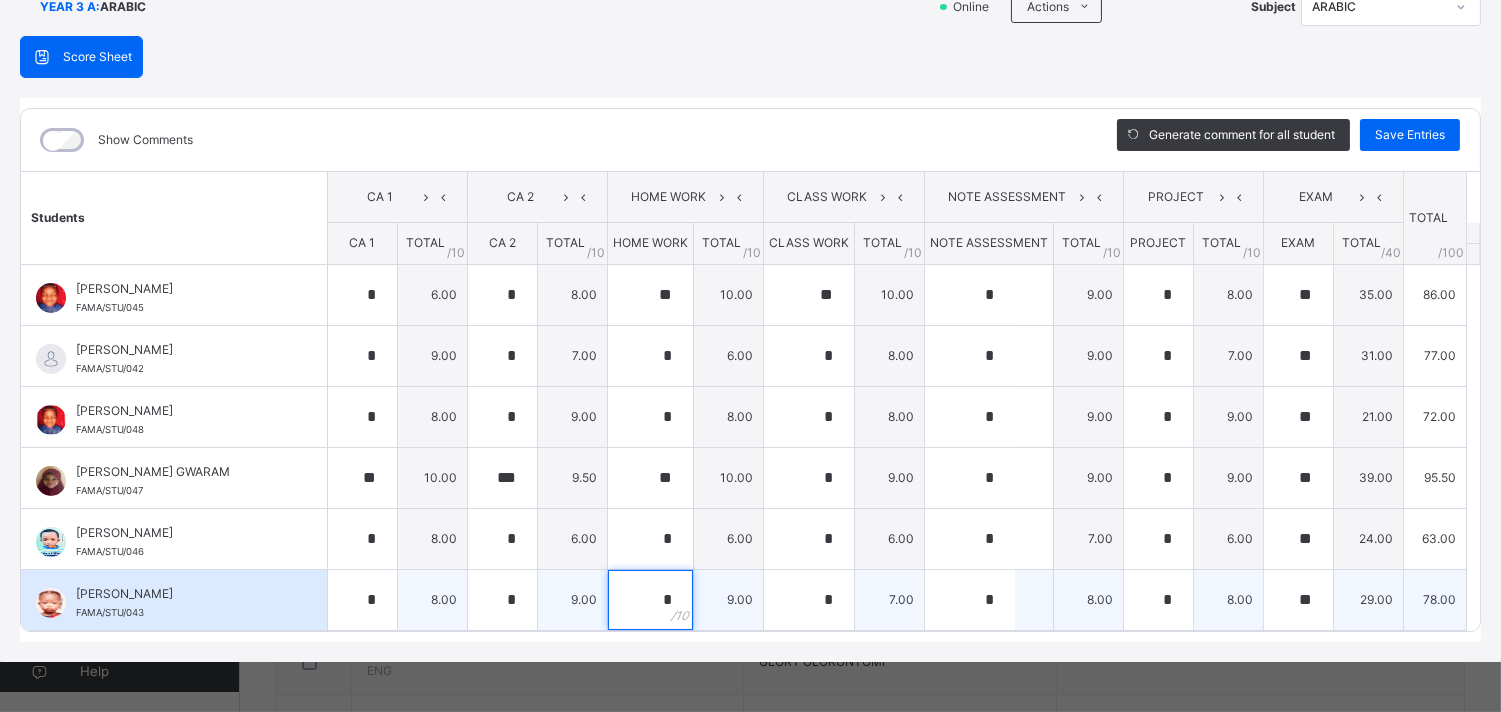 scroll, scrollTop: 421, scrollLeft: 0, axis: vertical 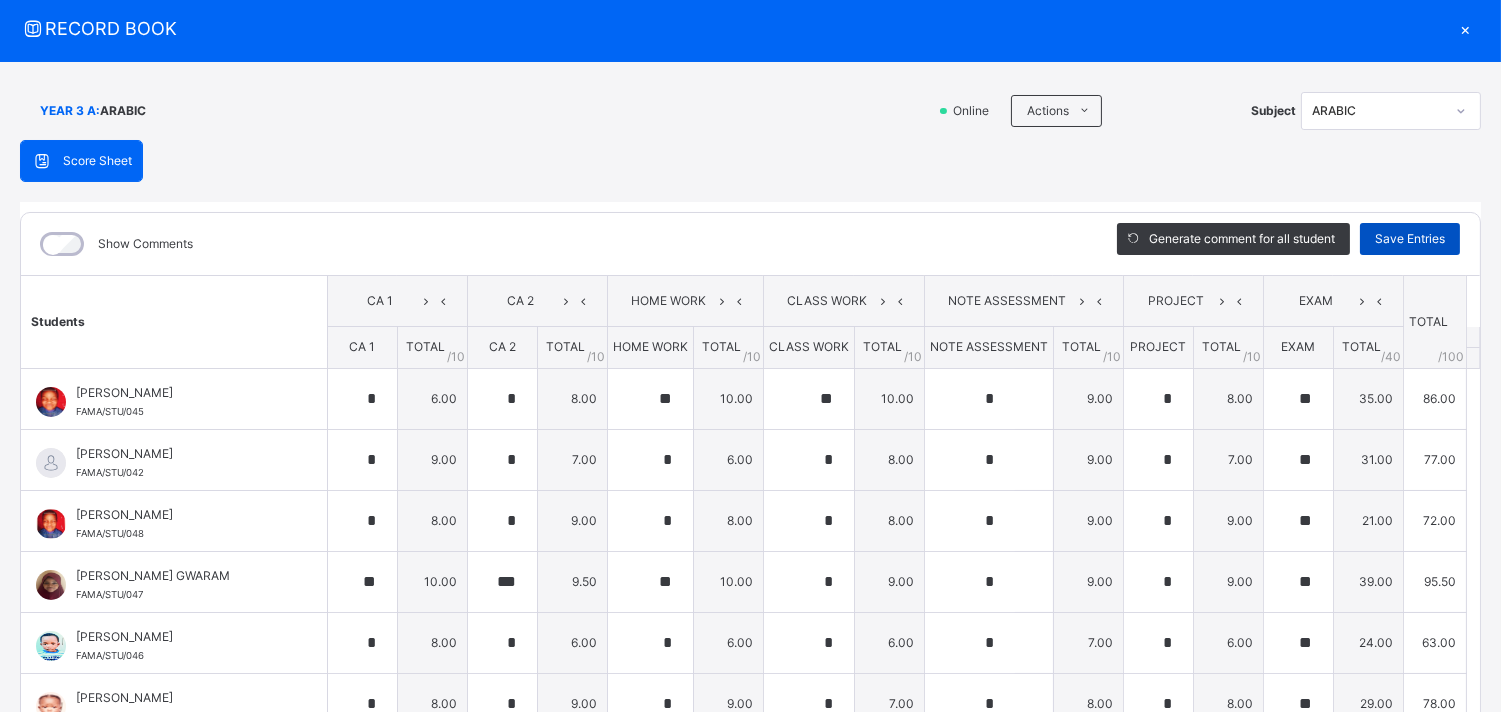 click on "Save Entries" at bounding box center (1410, 239) 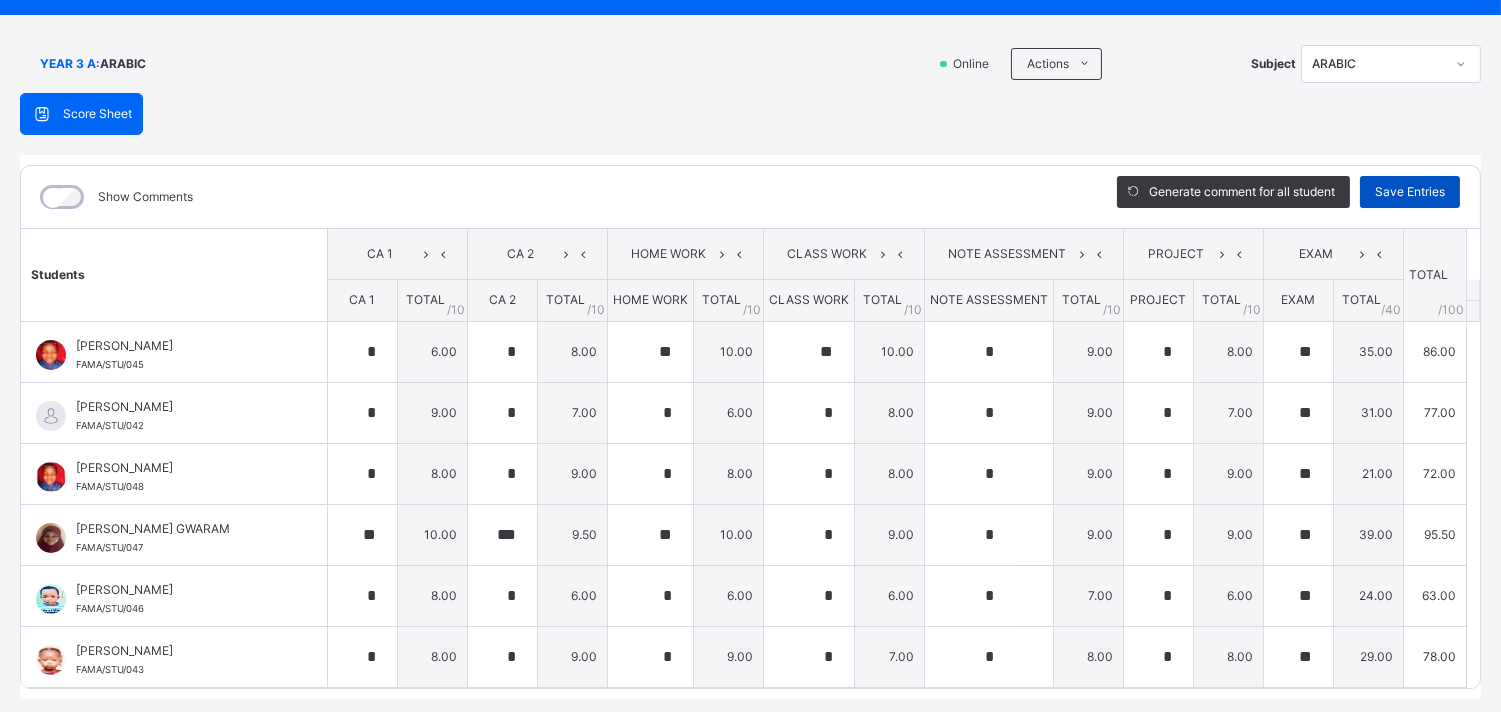 scroll, scrollTop: 0, scrollLeft: 0, axis: both 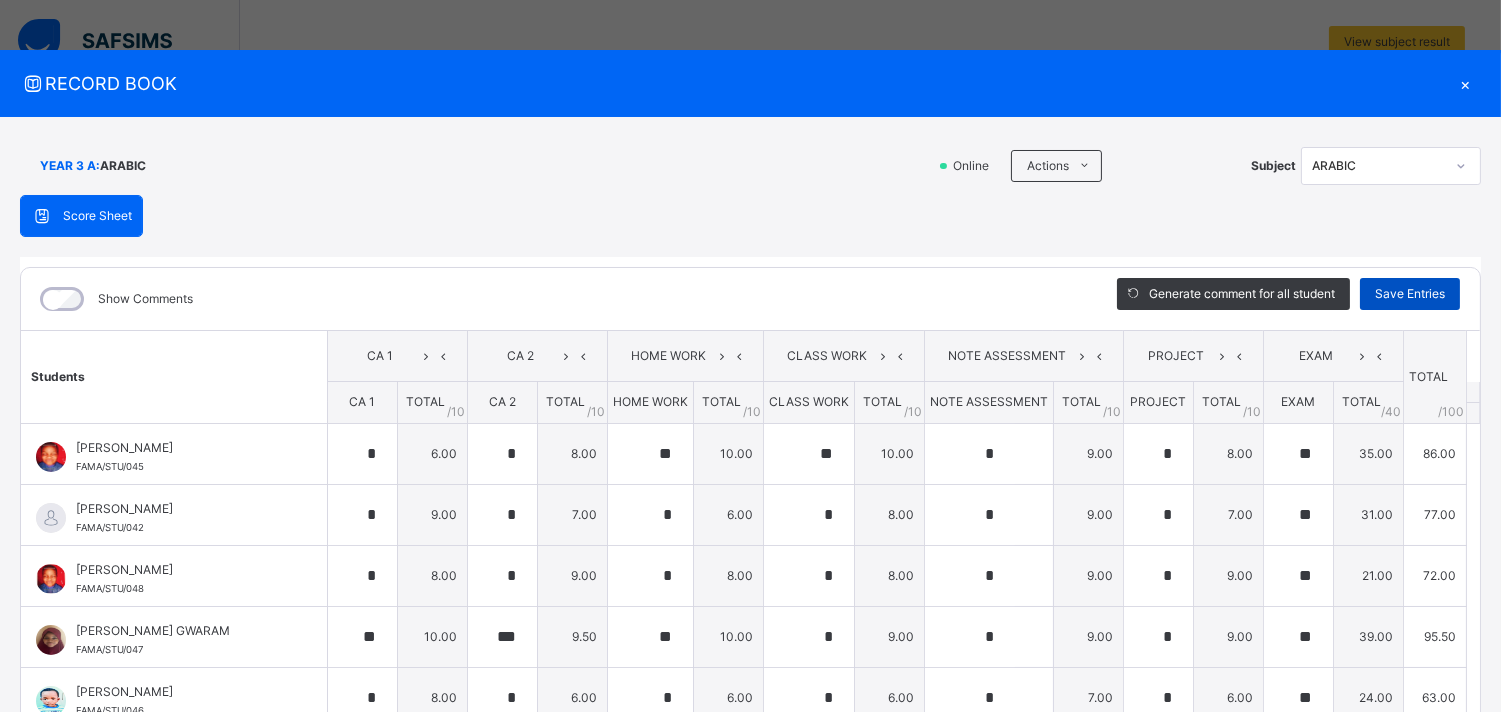 click on "Save Entries" at bounding box center (1410, 294) 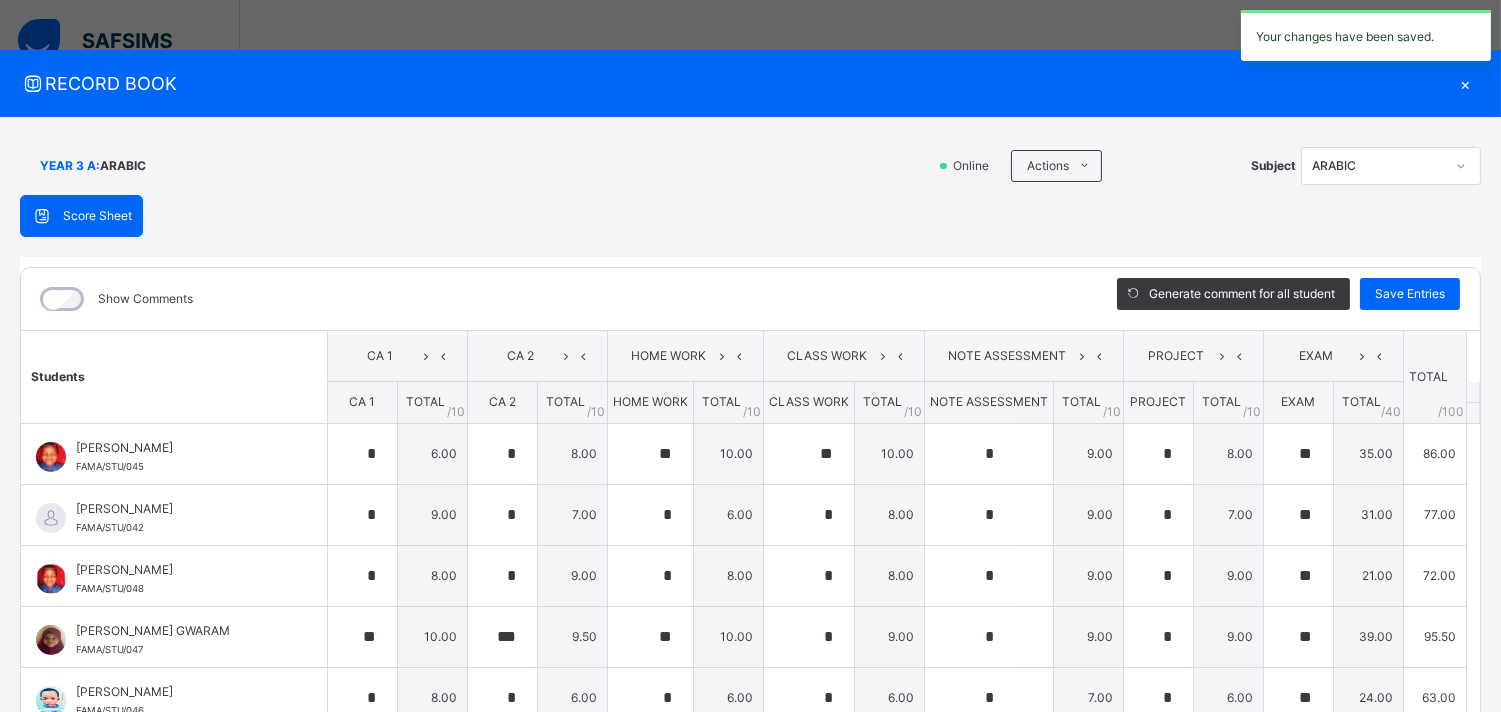 click on "×" at bounding box center [1466, 83] 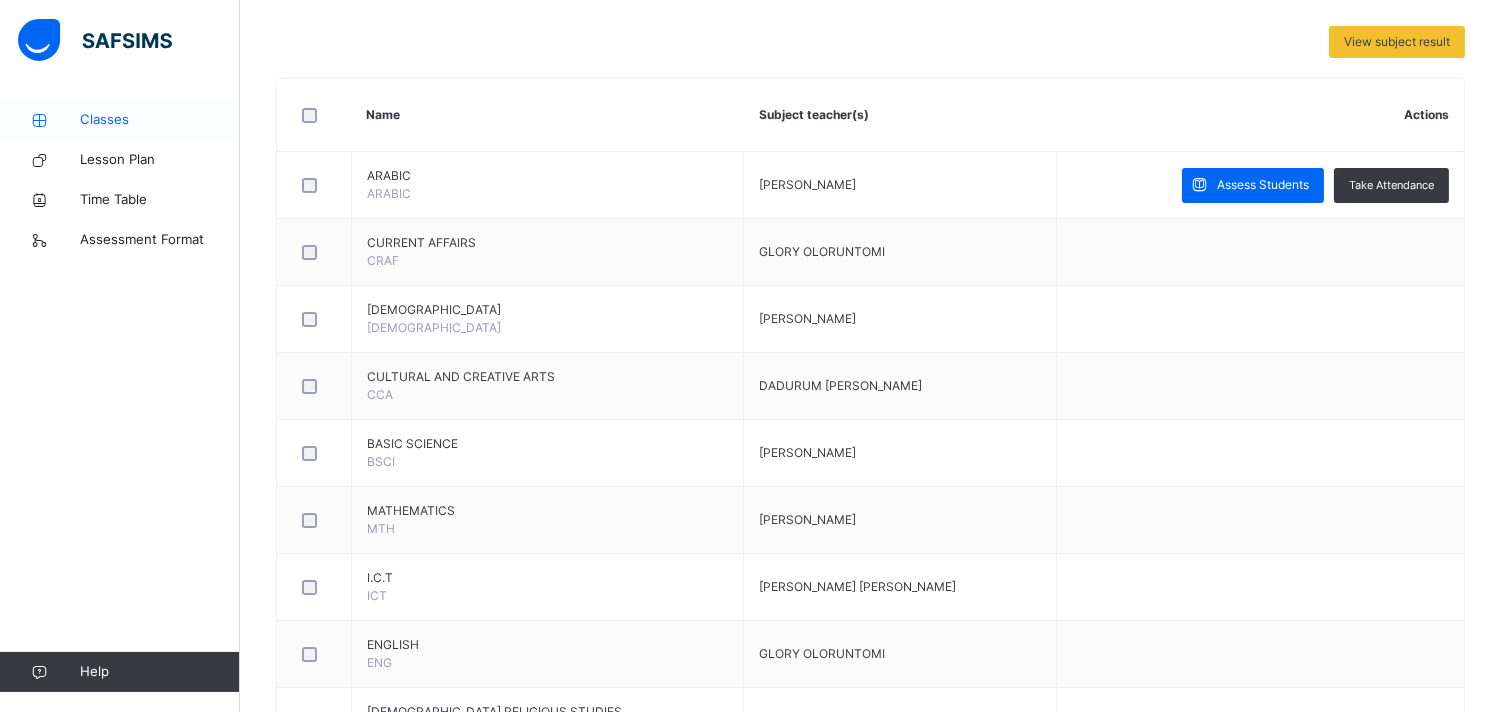 click on "Classes" at bounding box center [160, 120] 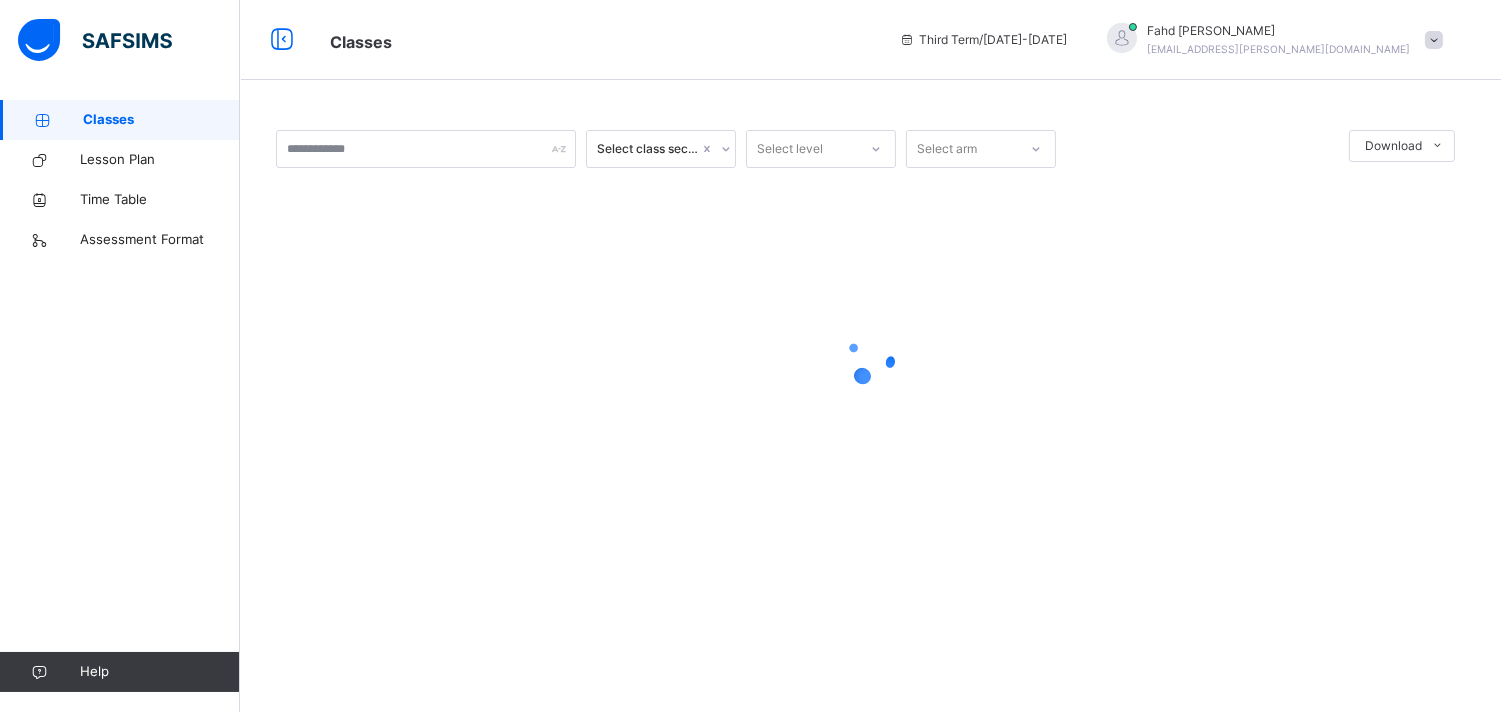 scroll, scrollTop: 0, scrollLeft: 0, axis: both 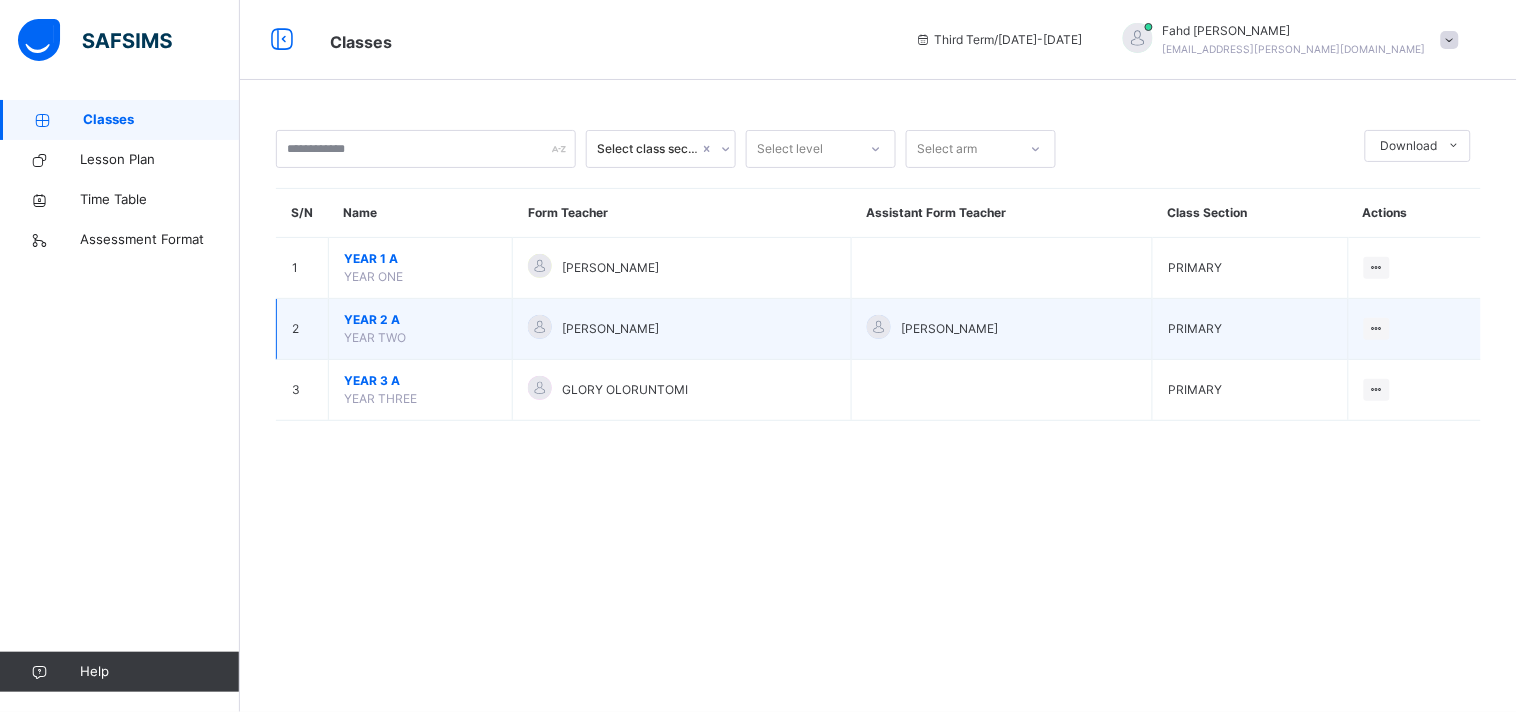 click on "YEAR 2   A" at bounding box center (420, 320) 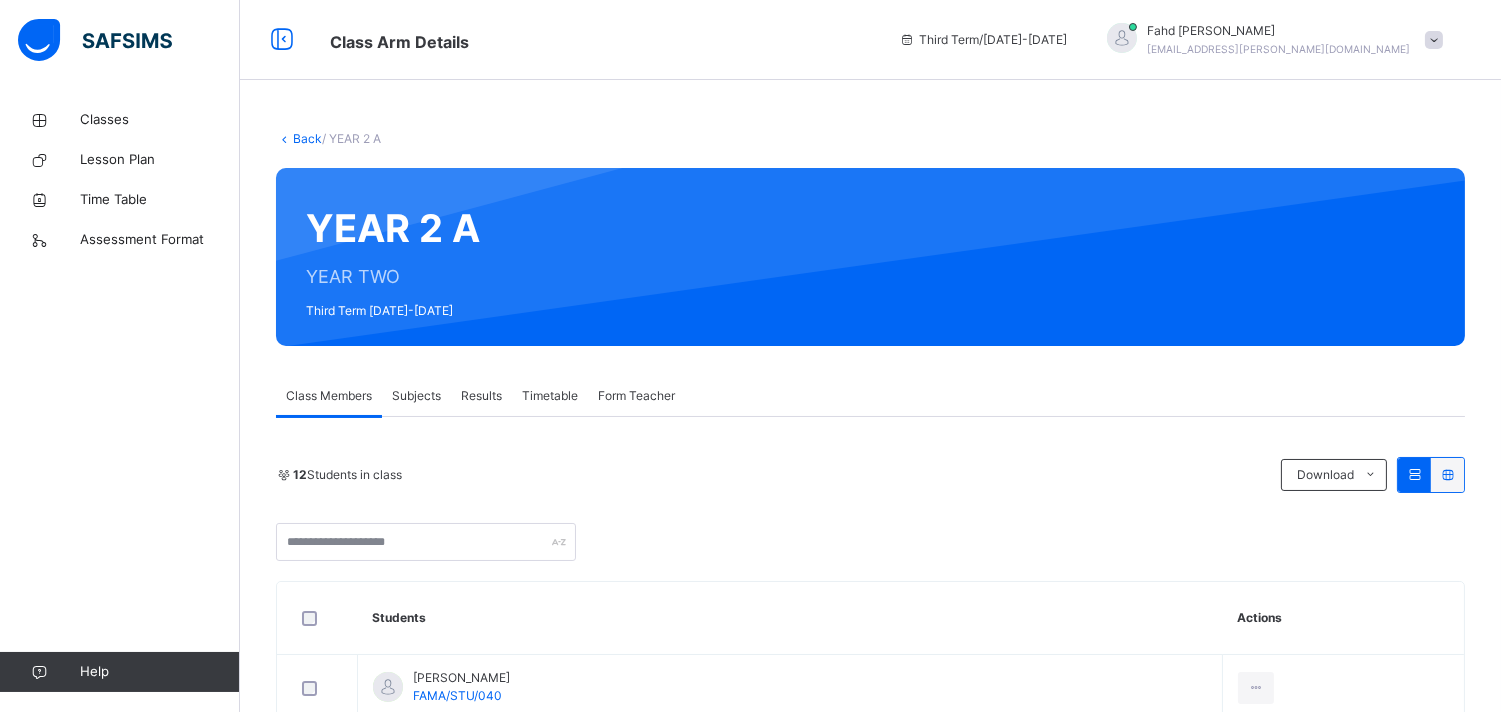 click on "Subjects" at bounding box center (416, 396) 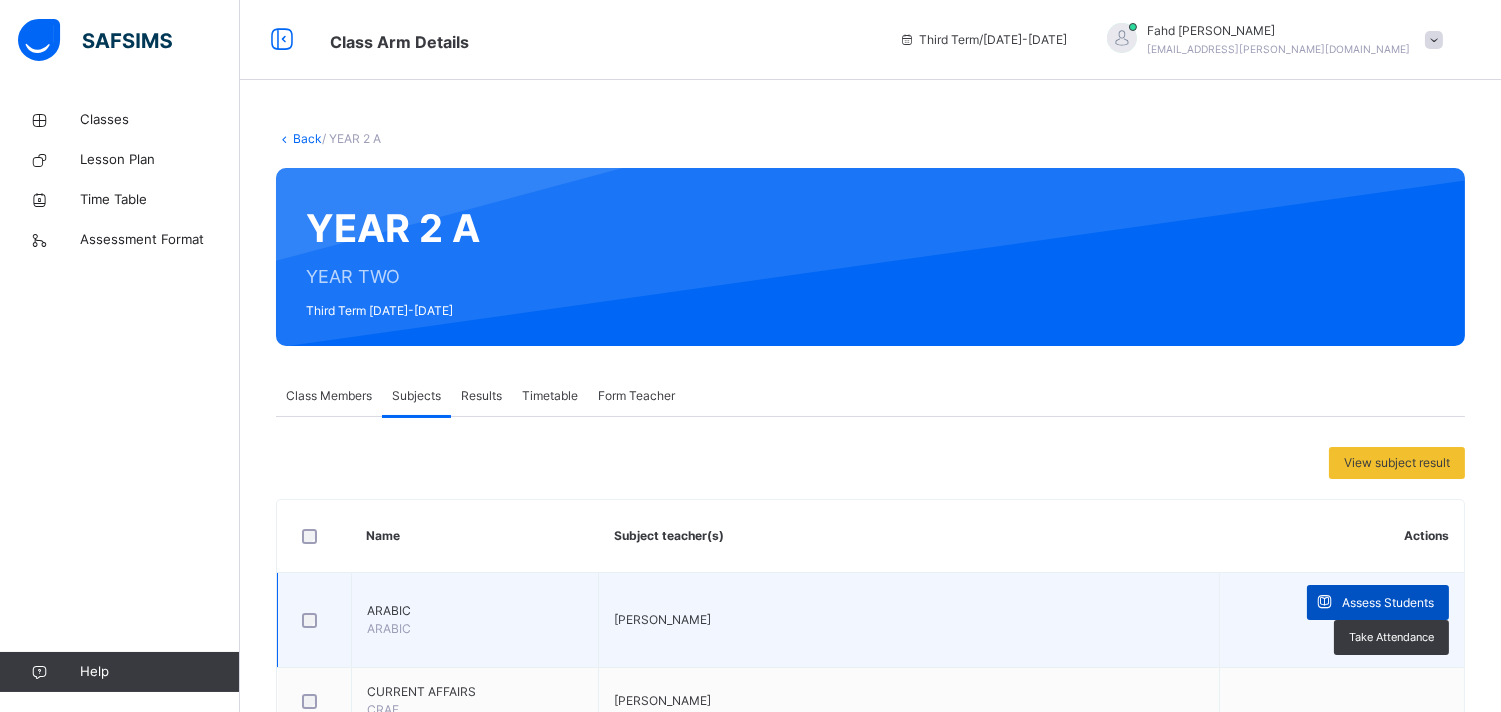click on "Assess Students" at bounding box center [1388, 603] 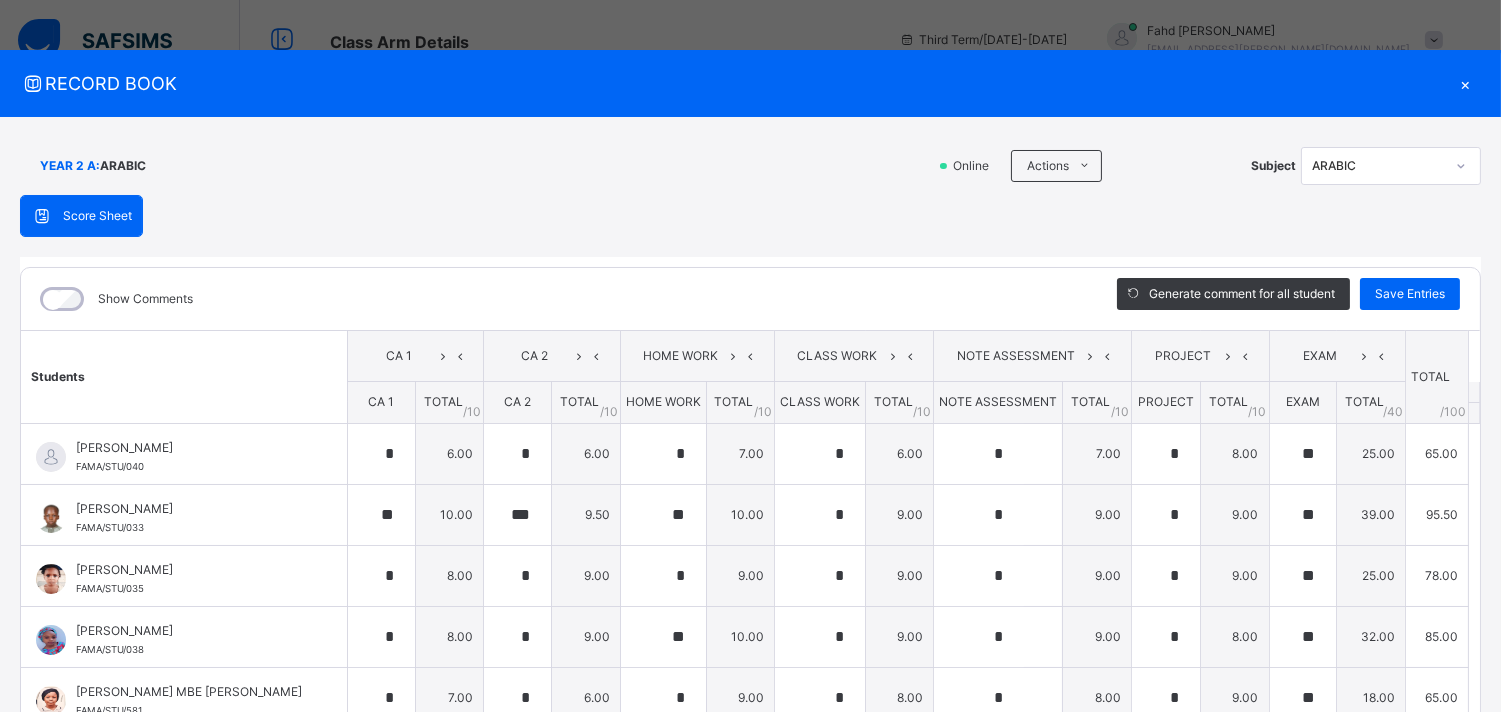 scroll, scrollTop: 327, scrollLeft: 0, axis: vertical 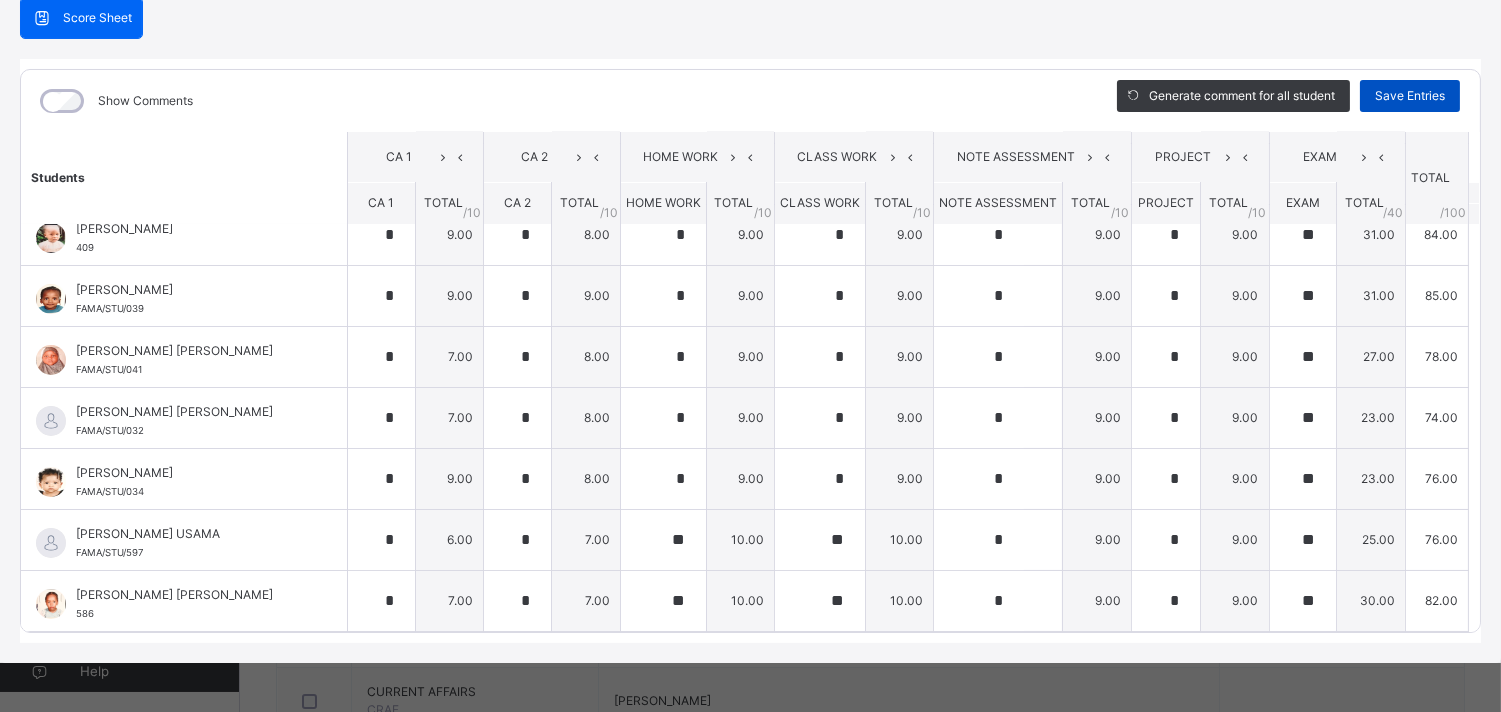 click on "Save Entries" at bounding box center [1410, 96] 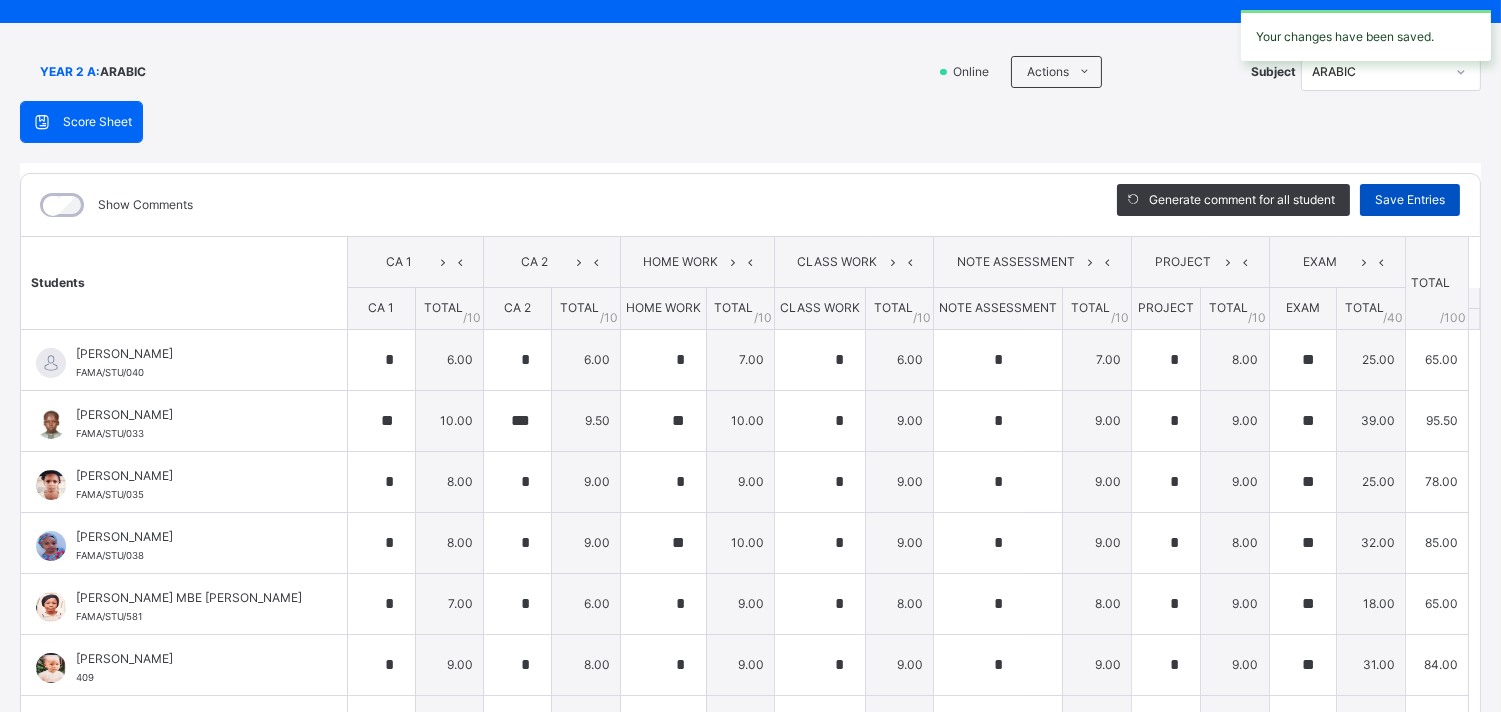 scroll, scrollTop: 0, scrollLeft: 0, axis: both 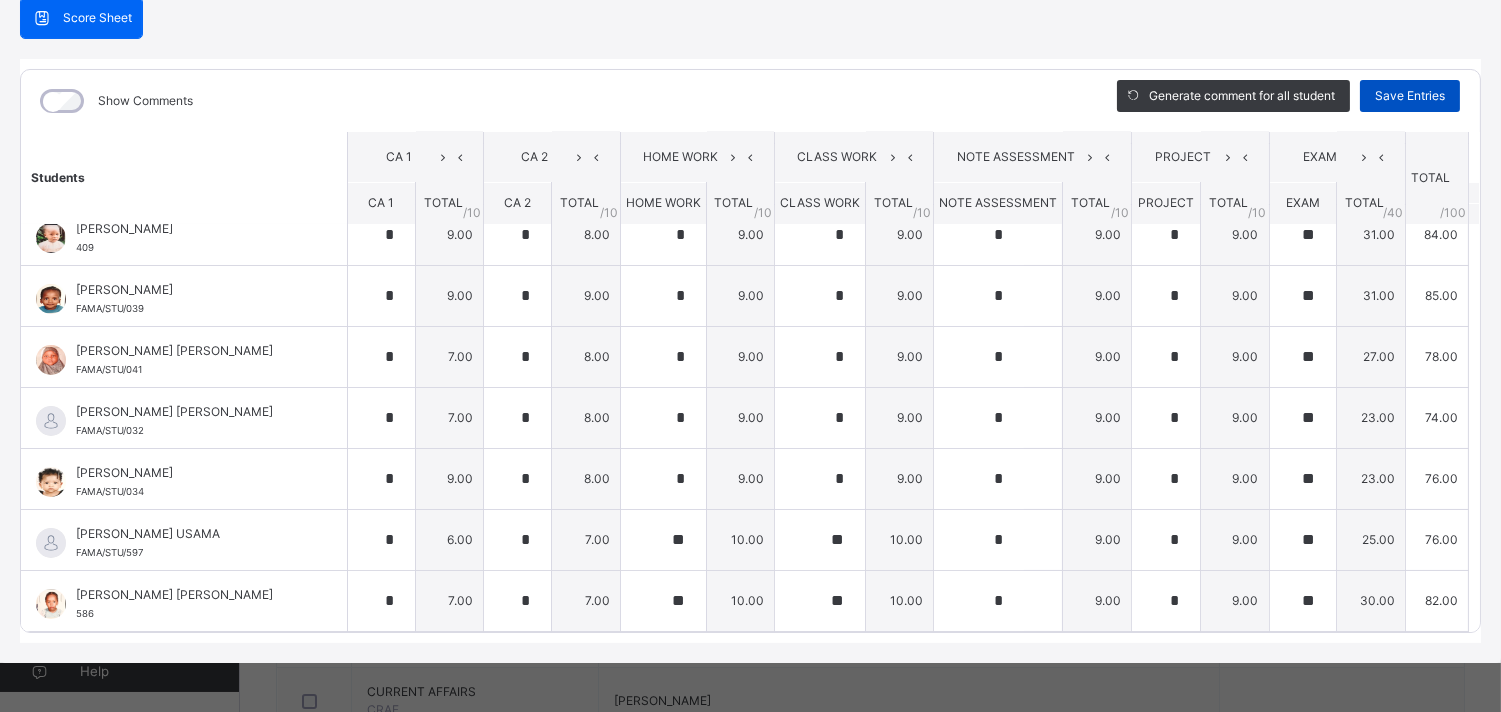 click on "Save Entries" at bounding box center (1410, 96) 